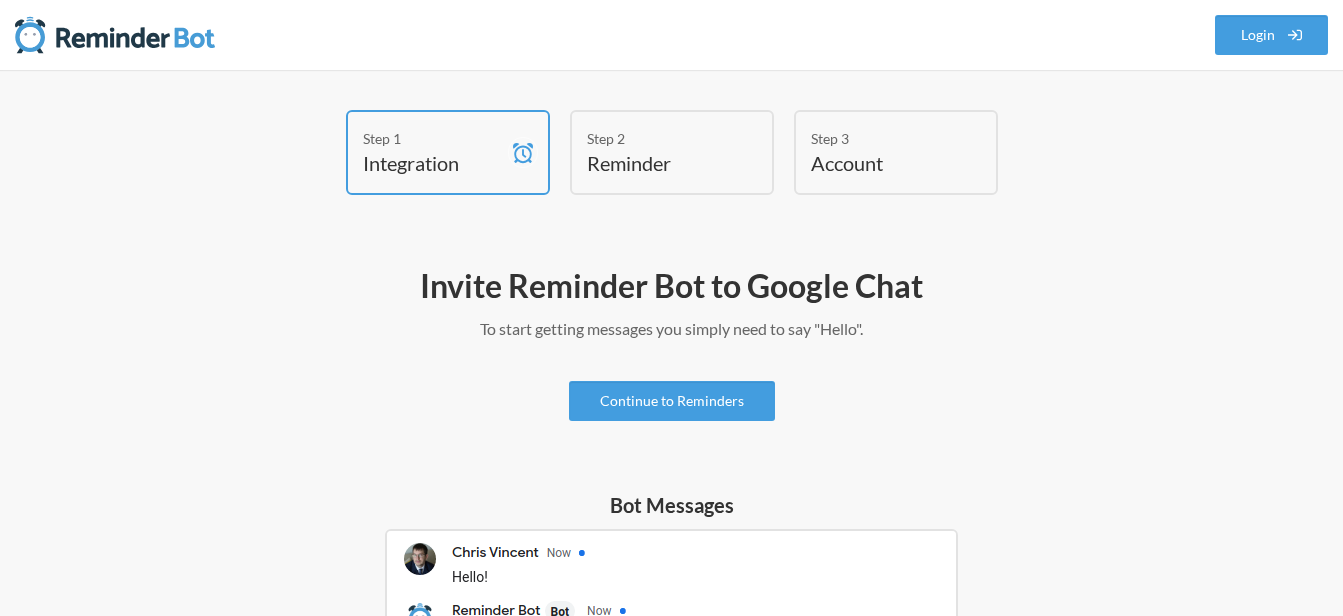 scroll, scrollTop: 0, scrollLeft: 0, axis: both 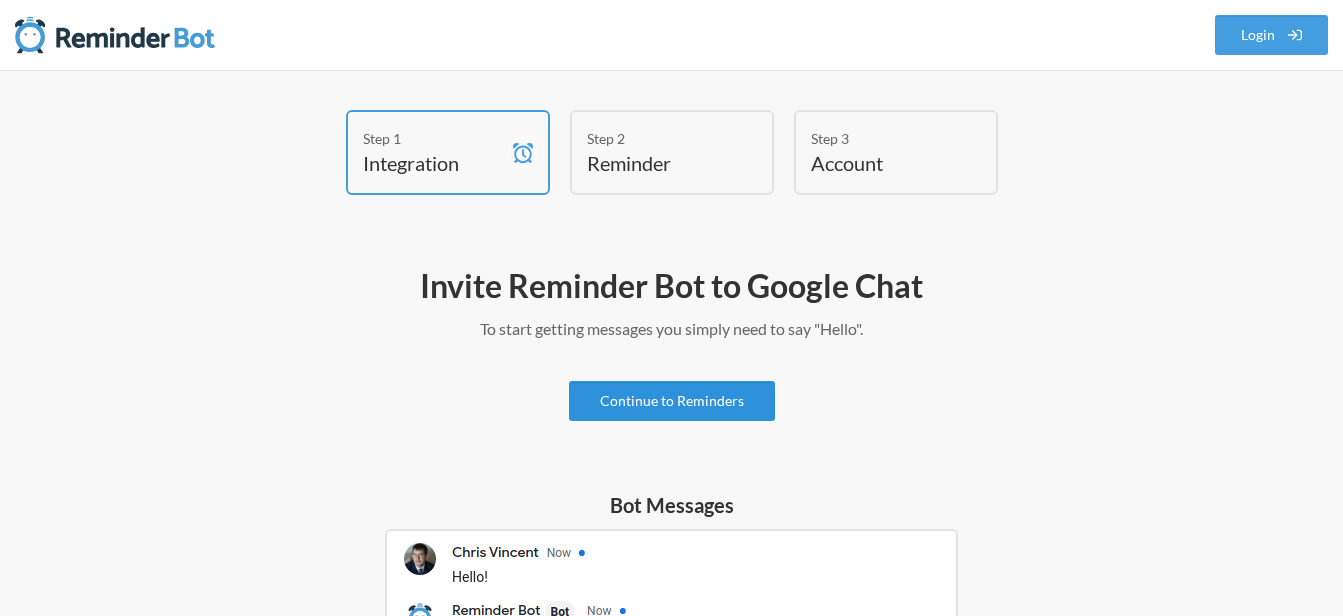 click on "Continue to Reminders" at bounding box center [672, 401] 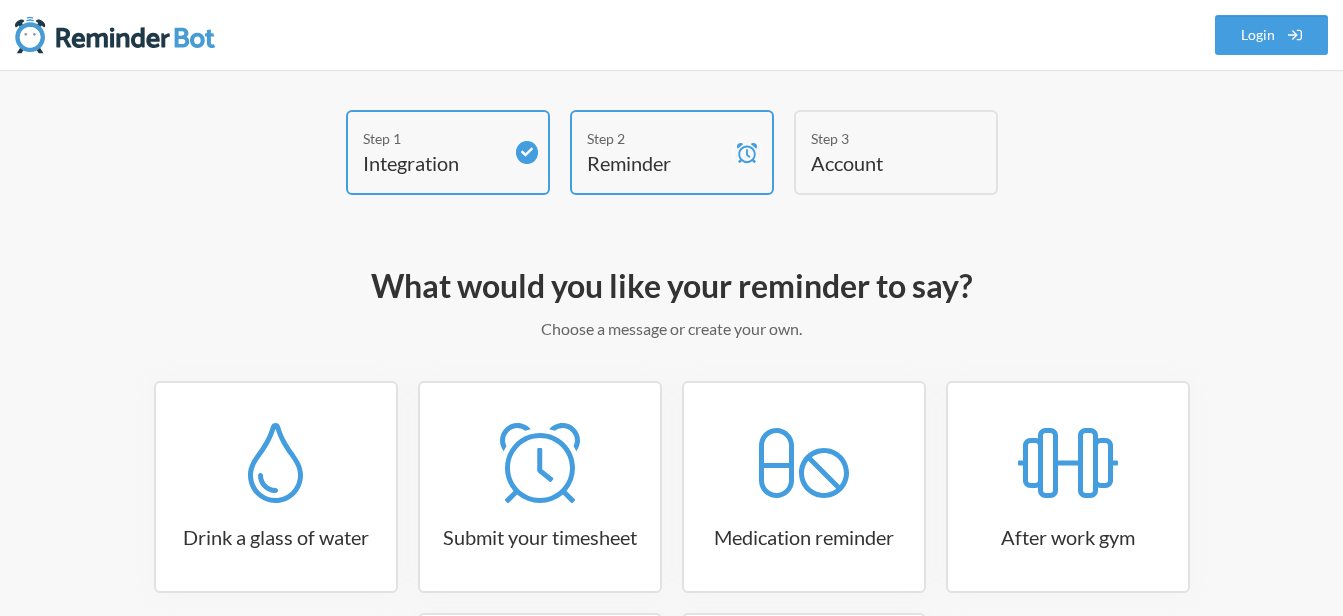 click on "Medication reminder" at bounding box center (804, 487) 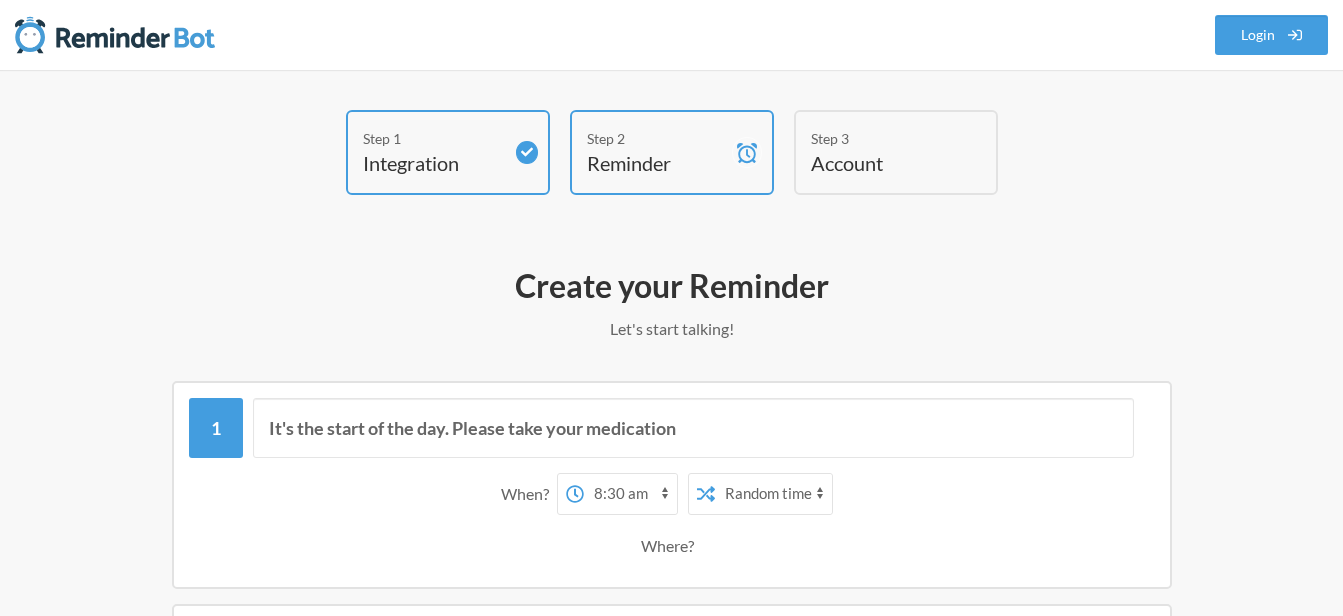click on "Exact time Random time" at bounding box center [773, 494] 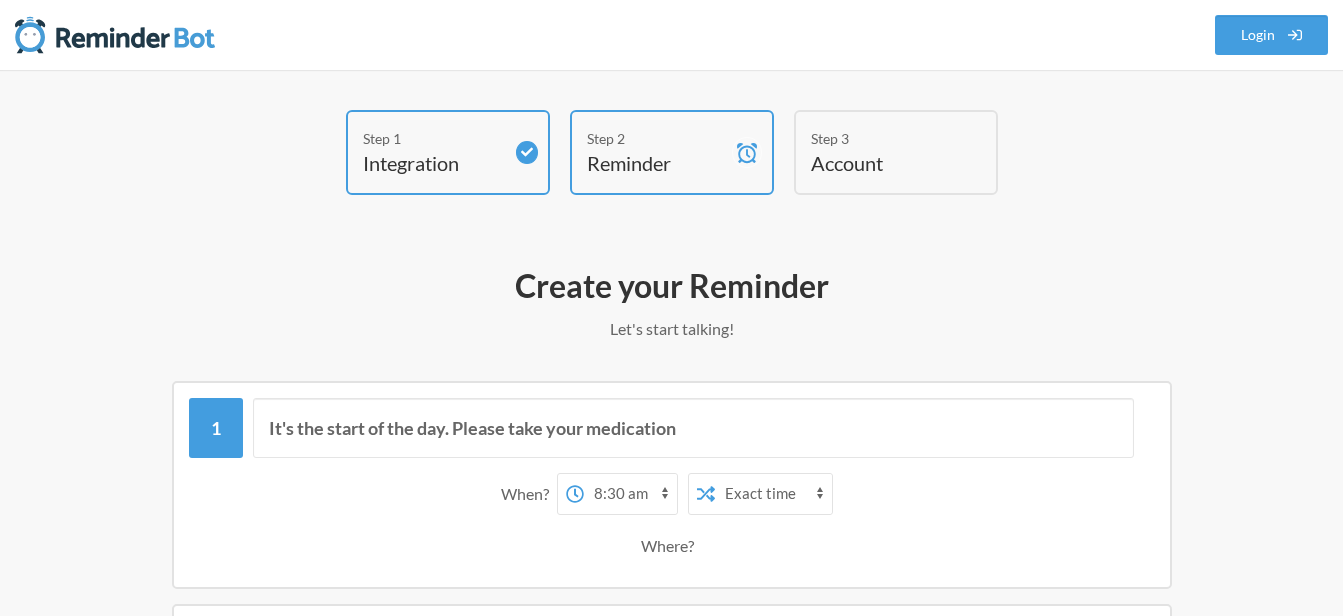 click on "Exact time Random time" at bounding box center [773, 494] 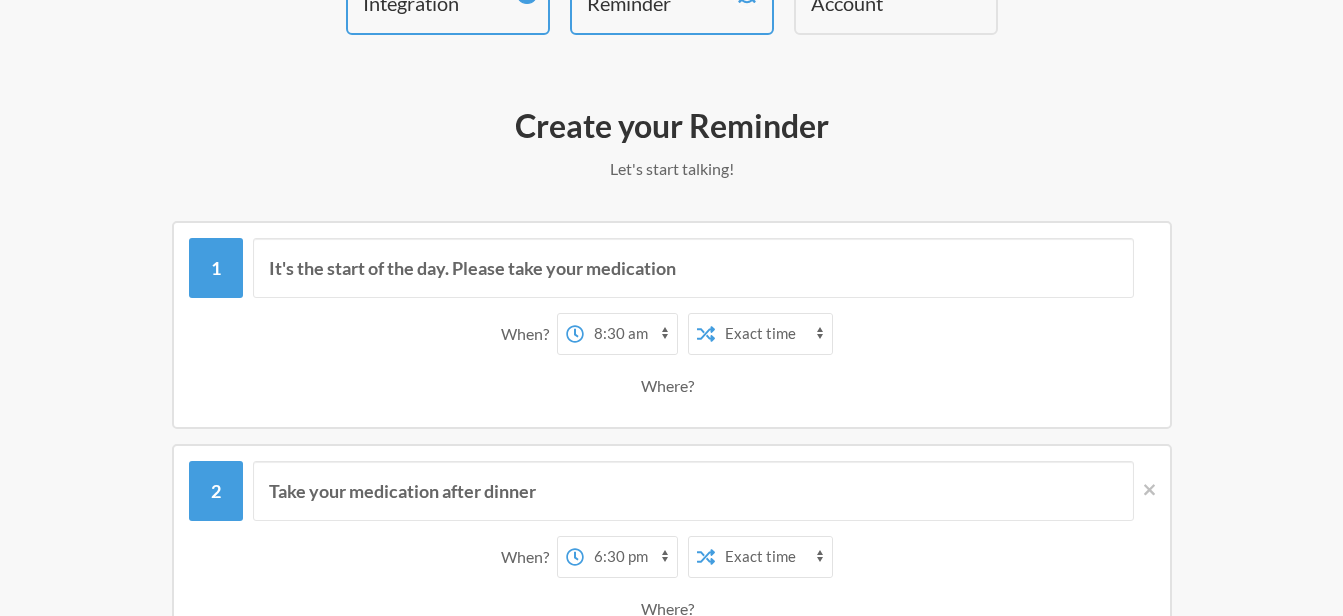 scroll, scrollTop: 200, scrollLeft: 0, axis: vertical 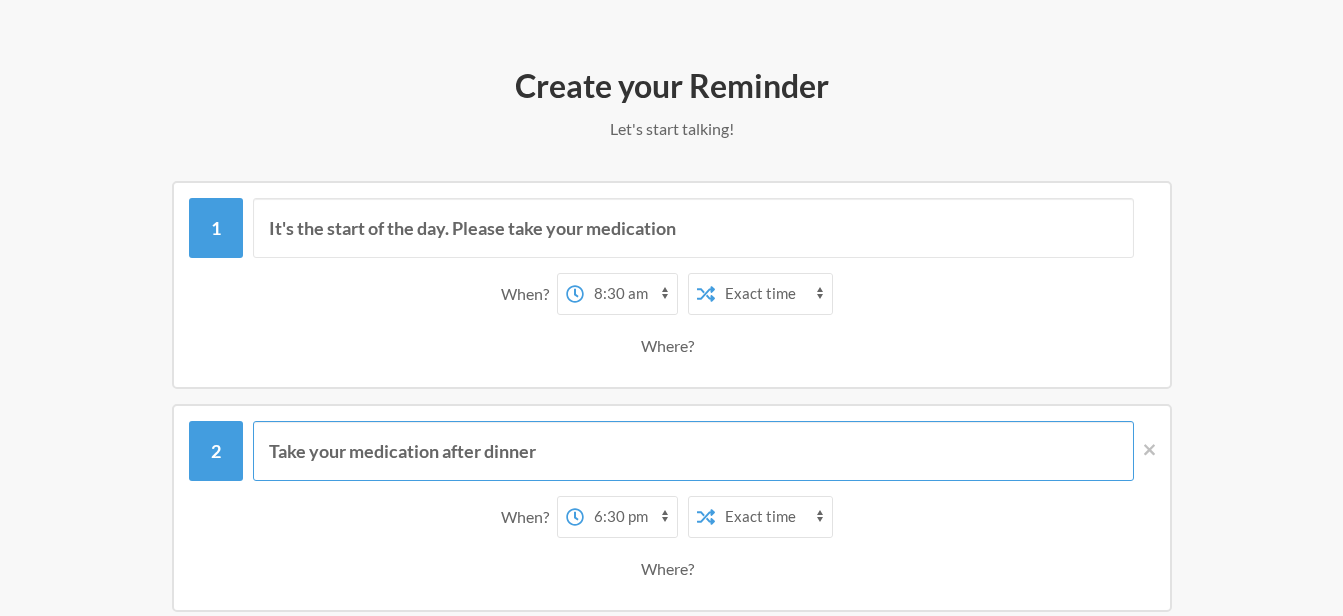 click on "Take your medication after dinner" at bounding box center [693, 451] 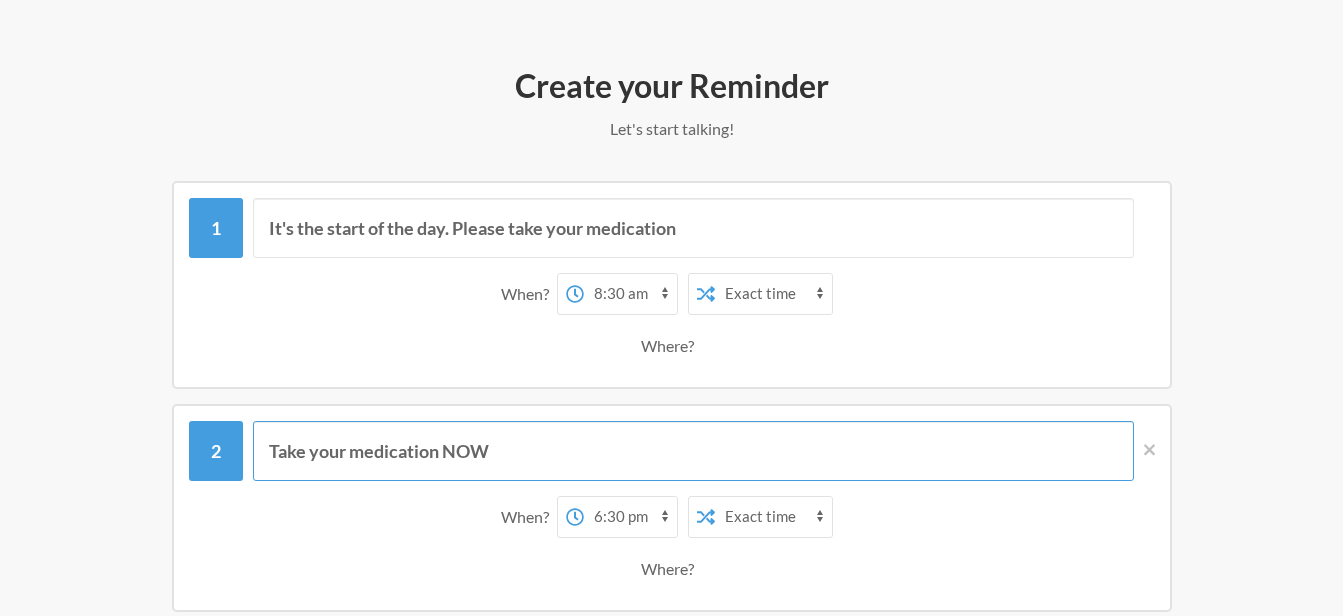 type on "Take your medication NOW" 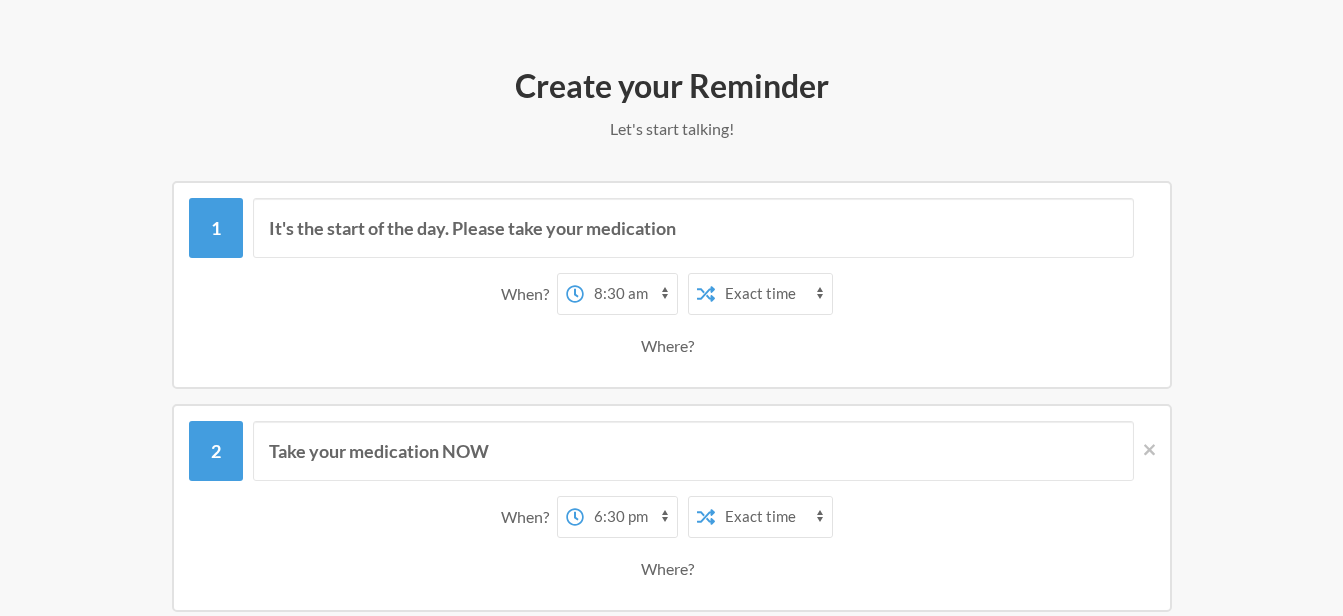 click on "12:00 am 12:15 am 12:30 am 12:45 am 1:00 am 1:15 am 1:30 am 1:45 am 2:00 am 2:15 am 2:30 am 2:45 am 3:00 am 3:15 am 3:30 am 3:45 am 4:00 am 4:15 am 4:30 am 4:45 am 5:00 am 5:15 am 5:30 am 5:45 am 6:00 am 6:15 am 6:30 am 6:45 am 7:00 am 7:15 am 7:30 am 7:45 am 8:00 am 8:15 am 8:30 am 8:45 am 9:00 am 9:15 am 9:30 am 9:45 am 10:00 am 10:15 am 10:30 am 10:45 am 11:00 am 11:15 am 11:30 am 11:45 am 12:00 pm 12:15 pm 12:30 pm 12:45 pm 1:00 pm 1:15 pm 1:30 pm 1:45 pm 2:00 pm 2:15 pm 2:30 pm 2:45 pm 3:00 pm 3:15 pm 3:30 pm 3:45 pm 4:00 pm 4:15 pm 4:30 pm 4:45 pm 5:00 pm 5:15 pm 5:30 pm 5:45 pm 6:00 pm 6:15 pm 6:30 pm 6:45 pm 7:00 pm 7:15 pm 7:30 pm 7:45 pm 8:00 pm 8:15 pm 8:30 pm 8:45 pm 9:00 pm 9:15 pm 9:30 pm 9:45 pm 10:00 pm 10:15 pm 10:30 pm 10:45 pm 11:00 pm 11:15 pm 11:30 pm 11:45 pm" at bounding box center (630, 517) 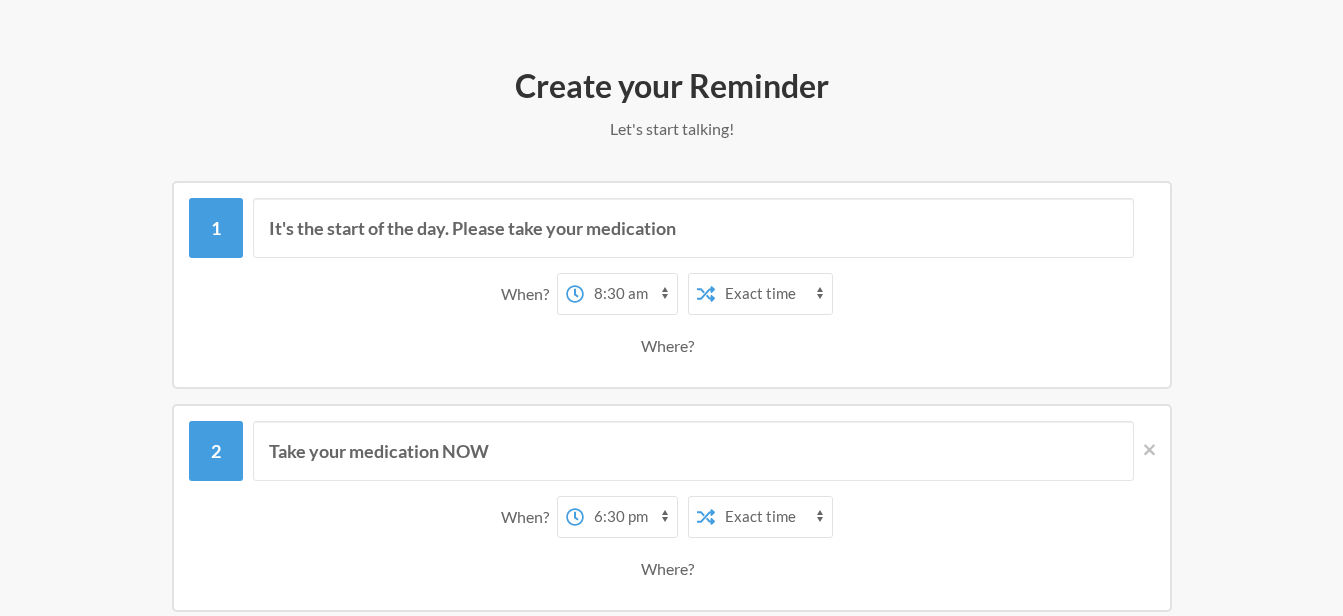 click on "Step 1   Integration       Step 2   Reminder       Step 3   Account       What would you like your reminder to say?   Choose a message or create your own.                       Drink a glass of water                   Submit your timesheet                   Medication reminder                   After work gym                   Morning meeting                   Create your own   Create your Reminder   Let's start talking!               Messages are not sending from this deactivated reminder. Edit this reminder to schedule messages again.   To manage reminders you will need a configured integration   Did you want to try any of these?     View Integrations     It's the start of the day. Please take your medication     When?     12:00 am 12:15 am 12:30 am 12:45 am 1:00 am 1:15 am 1:30 am 1:45 am 2:00 am 2:15 am 2:30 am 2:45 am 3:00 am 3:15 am 3:30 am 3:45 am 4:00 am 4:15 am 4:30 am 4:45 am 5:00 am 5:15 am 5:30 am 5:45 am 6:00 am 6:15 am 6:30 am 6:45 am 7:00 am 7:15 am 7:30 am 7:45 am 8:00 am 8:15 am 8:30 am" at bounding box center [672, 839] 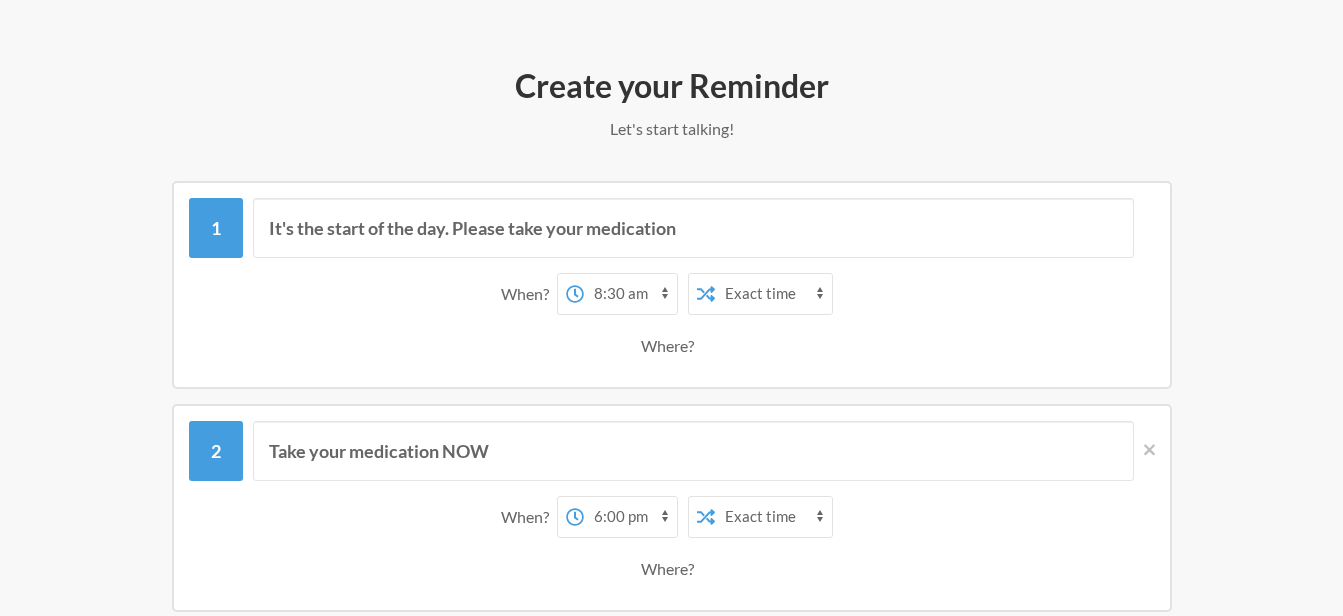 click on "12:00 am 12:15 am 12:30 am 12:45 am 1:00 am 1:15 am 1:30 am 1:45 am 2:00 am 2:15 am 2:30 am 2:45 am 3:00 am 3:15 am 3:30 am 3:45 am 4:00 am 4:15 am 4:30 am 4:45 am 5:00 am 5:15 am 5:30 am 5:45 am 6:00 am 6:15 am 6:30 am 6:45 am 7:00 am 7:15 am 7:30 am 7:45 am 8:00 am 8:15 am 8:30 am 8:45 am 9:00 am 9:15 am 9:30 am 9:45 am 10:00 am 10:15 am 10:30 am 10:45 am 11:00 am 11:15 am 11:30 am 11:45 am 12:00 pm 12:15 pm 12:30 pm 12:45 pm 1:00 pm 1:15 pm 1:30 pm 1:45 pm 2:00 pm 2:15 pm 2:30 pm 2:45 pm 3:00 pm 3:15 pm 3:30 pm 3:45 pm 4:00 pm 4:15 pm 4:30 pm 4:45 pm 5:00 pm 5:15 pm 5:30 pm 5:45 pm 6:00 pm 6:15 pm 6:30 pm 6:45 pm 7:00 pm 7:15 pm 7:30 pm 7:45 pm 8:00 pm 8:15 pm 8:30 pm 8:45 pm 9:00 pm 9:15 pm 9:30 pm 9:45 pm 10:00 pm 10:15 pm 10:30 pm 10:45 pm 11:00 pm 11:15 pm 11:30 pm 11:45 pm" at bounding box center (630, 517) 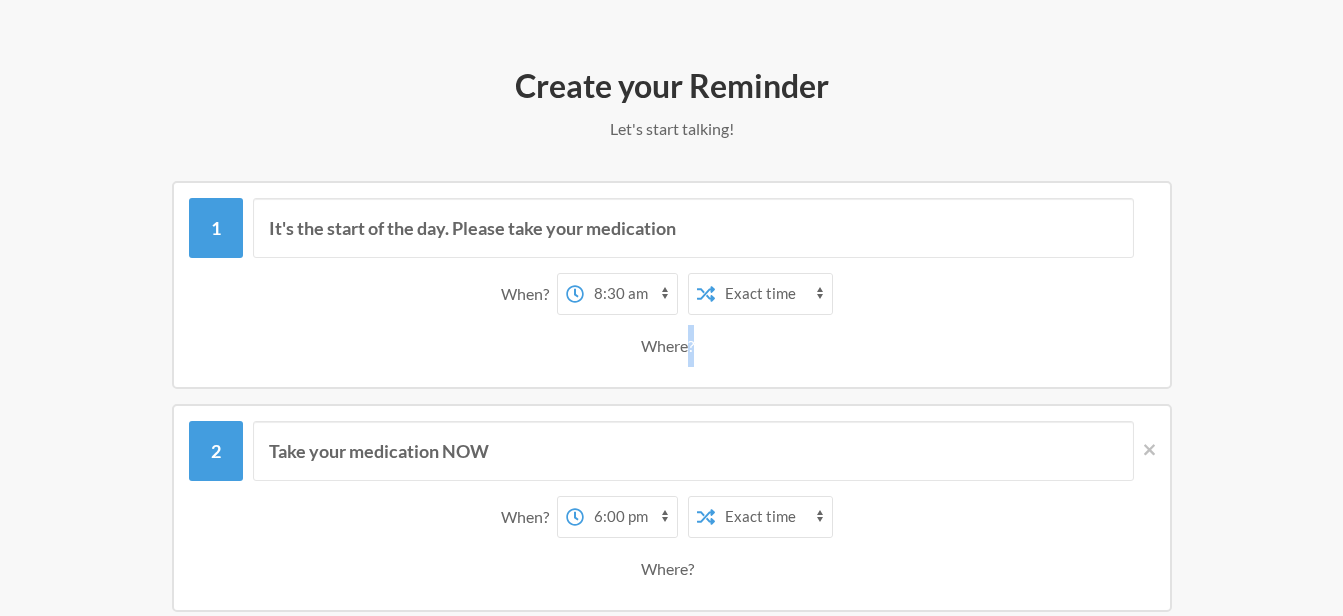 click on "Where?" at bounding box center (671, 346) 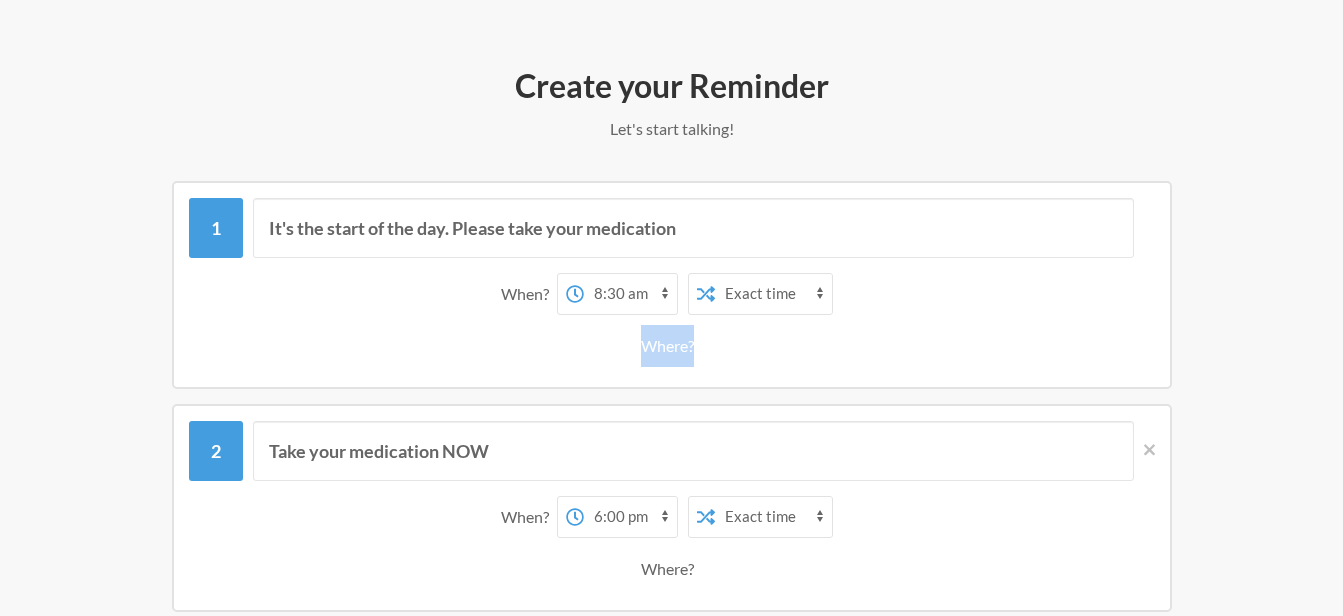 click on "Where?" at bounding box center [671, 346] 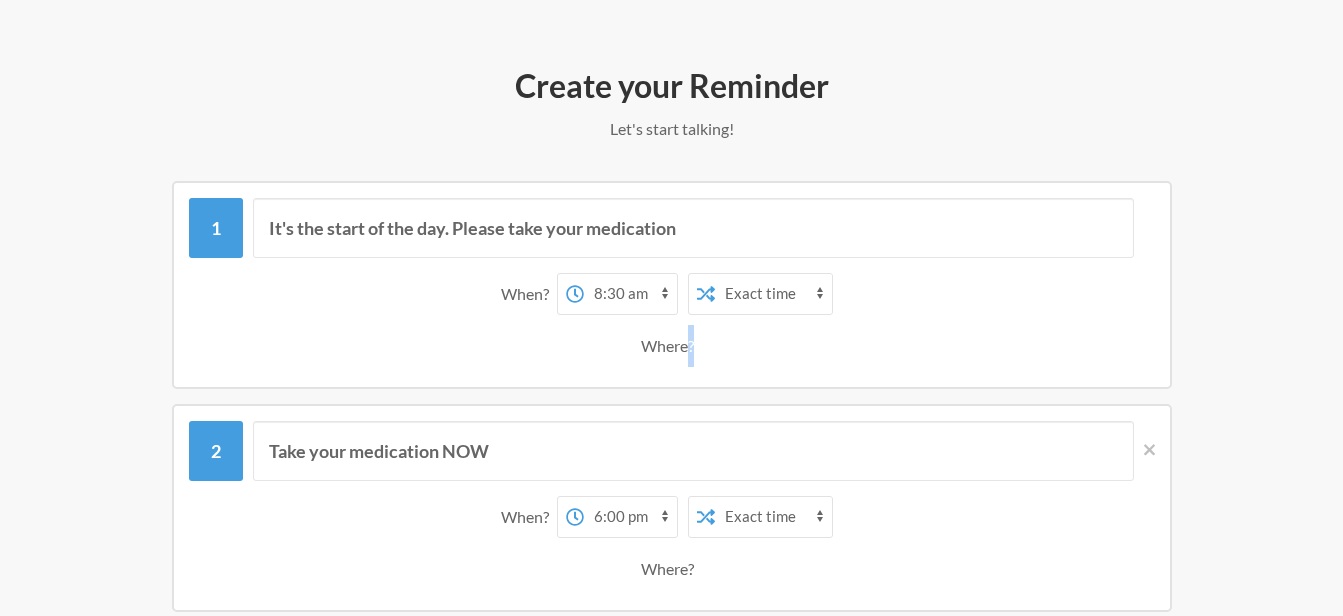 click on "Where?" at bounding box center (671, 346) 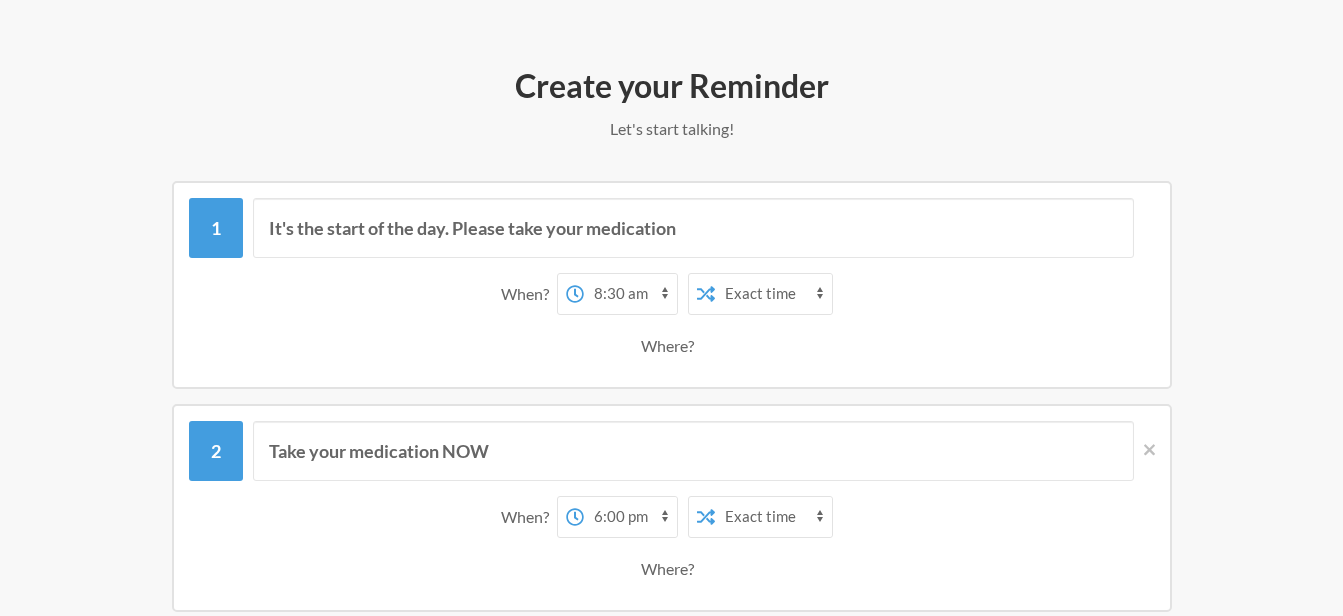 click on "Create your Reminder   Let's start talking!               Messages are not sending from this deactivated reminder. Edit this reminder to schedule messages again.   To manage reminders you will need a configured integration   Did you want to try any of these?     View Integrations     It's the start of the day. Please take your medication     When?     12:00 am 12:15 am 12:30 am 12:45 am 1:00 am 1:15 am 1:30 am 1:45 am 2:00 am 2:15 am 2:30 am 2:45 am 3:00 am 3:15 am 3:30 am 3:45 am 4:00 am 4:15 am 4:30 am 4:45 am 5:00 am 5:15 am 5:30 am 5:45 am 6:00 am 6:15 am 6:30 am 6:45 am 7:00 am 7:15 am 7:30 am 7:45 am 8:00 am 8:15 am 8:30 am 8:45 am 9:00 am 9:15 am 9:30 am 9:45 am 10:00 am 10:15 am 10:30 am 10:45 am 11:00 am 11:15 am 11:30 am 11:45 am 12:00 pm 12:15 pm 12:30 pm 12:45 pm 1:00 pm 1:15 pm 1:30 pm 1:45 pm 2:00 pm 2:15 pm 2:30 pm 2:45 pm 3:00 pm 3:15 pm 3:30 pm 3:45 pm 4:00 pm 4:15 pm 4:30 pm 4:45 pm 5:00 pm 5:15 pm 5:30 pm 5:45 pm 6:00 pm 6:15 pm 6:30 pm 6:45 pm 7:00 pm 7:15 pm 7:30 pm 7:45 pm 8:00 pm   on" at bounding box center (672, 912) 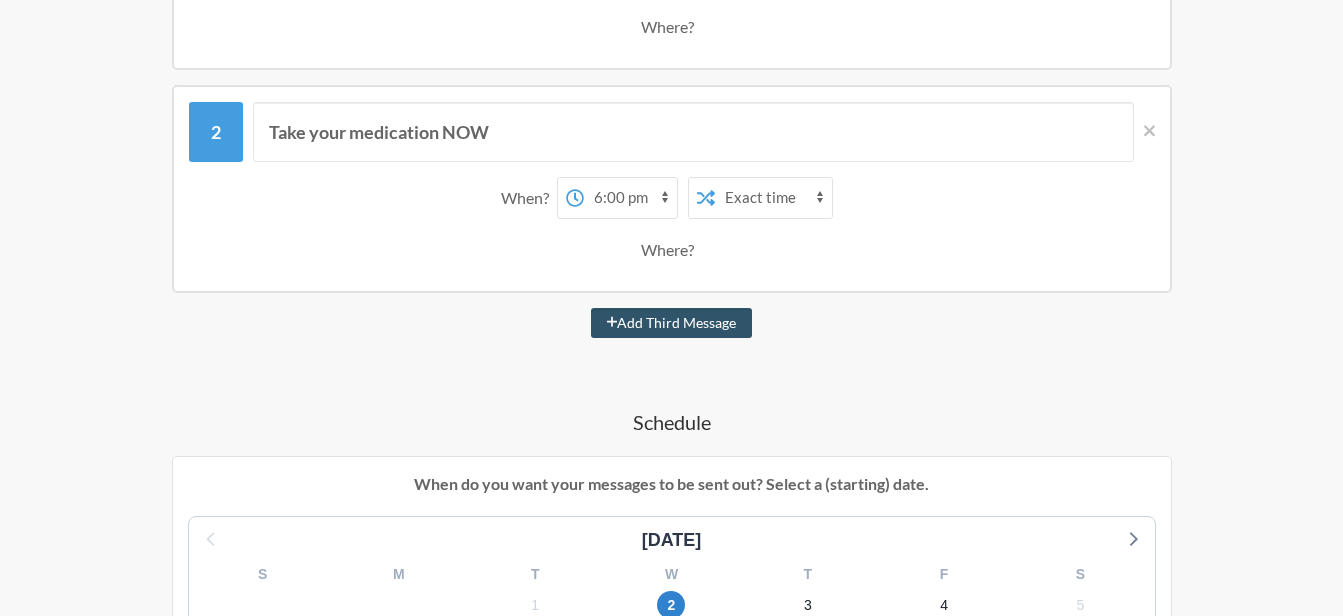 scroll, scrollTop: 520, scrollLeft: 0, axis: vertical 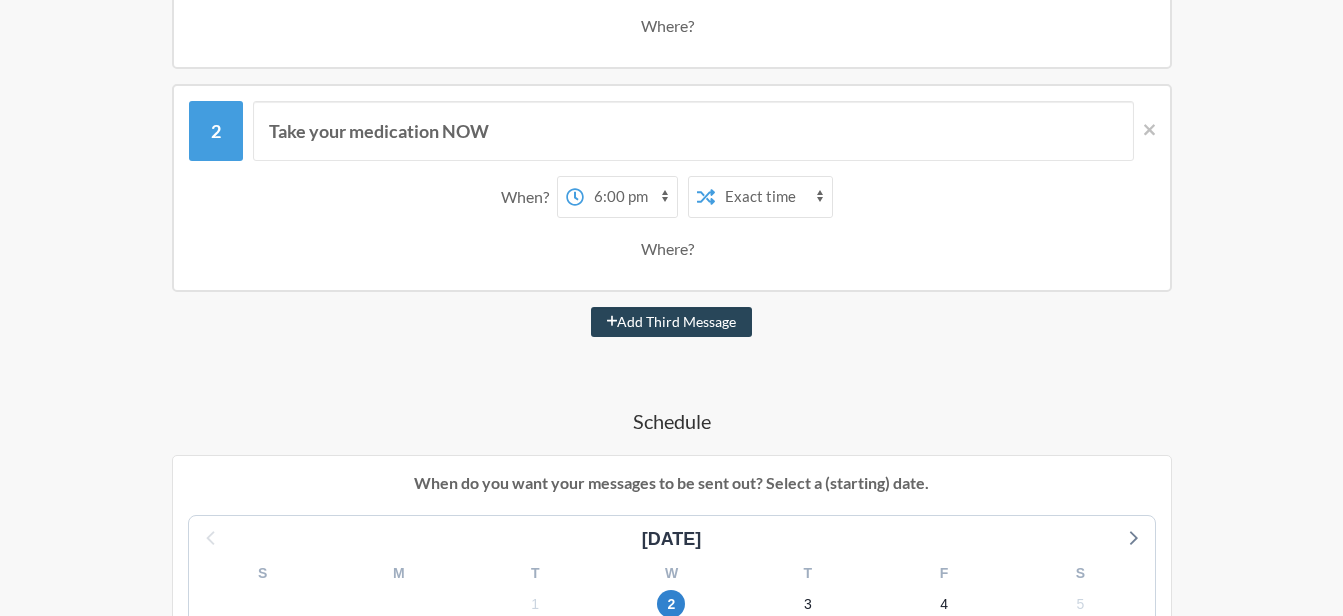 click on "Add Third Message" at bounding box center (672, 322) 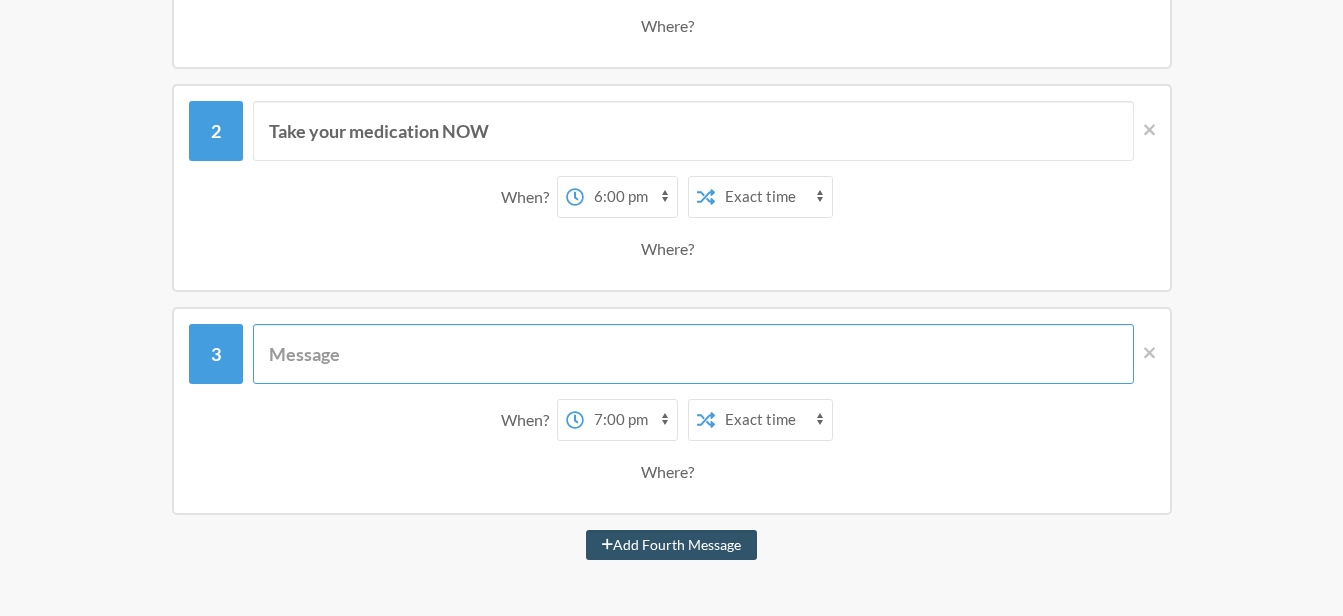 click at bounding box center (693, 354) 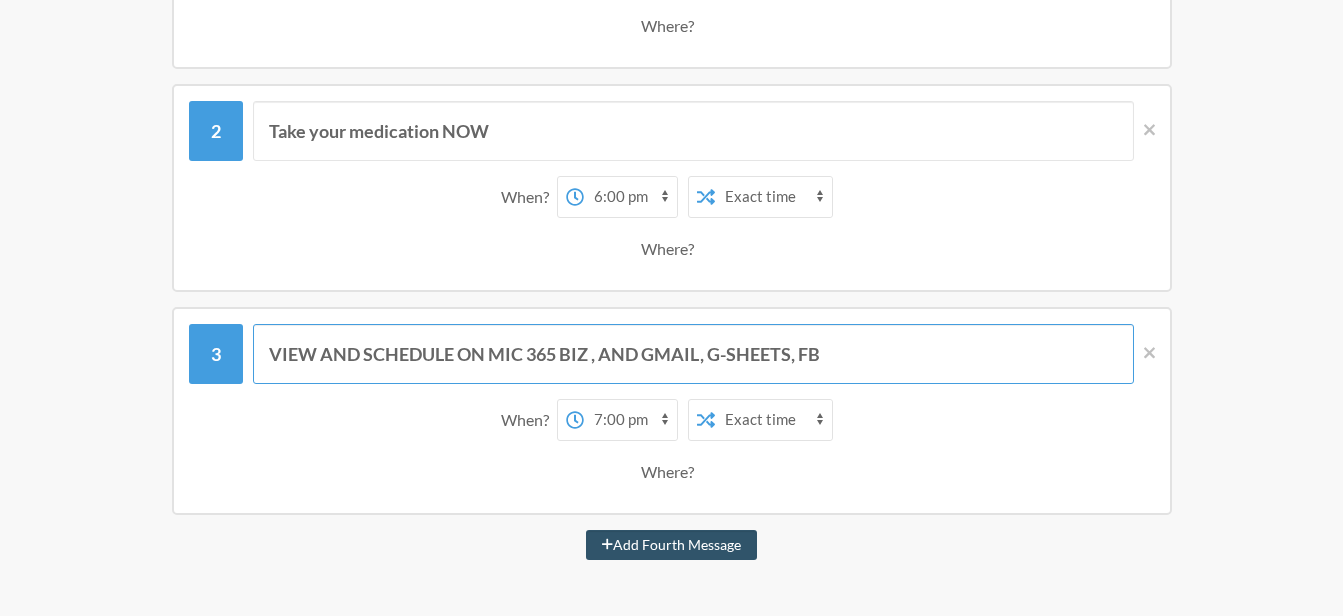 type on "VIEW AND SCHEDULE ON MIC 365 BIZ , AND GMAIL, G-SHEETS, FB" 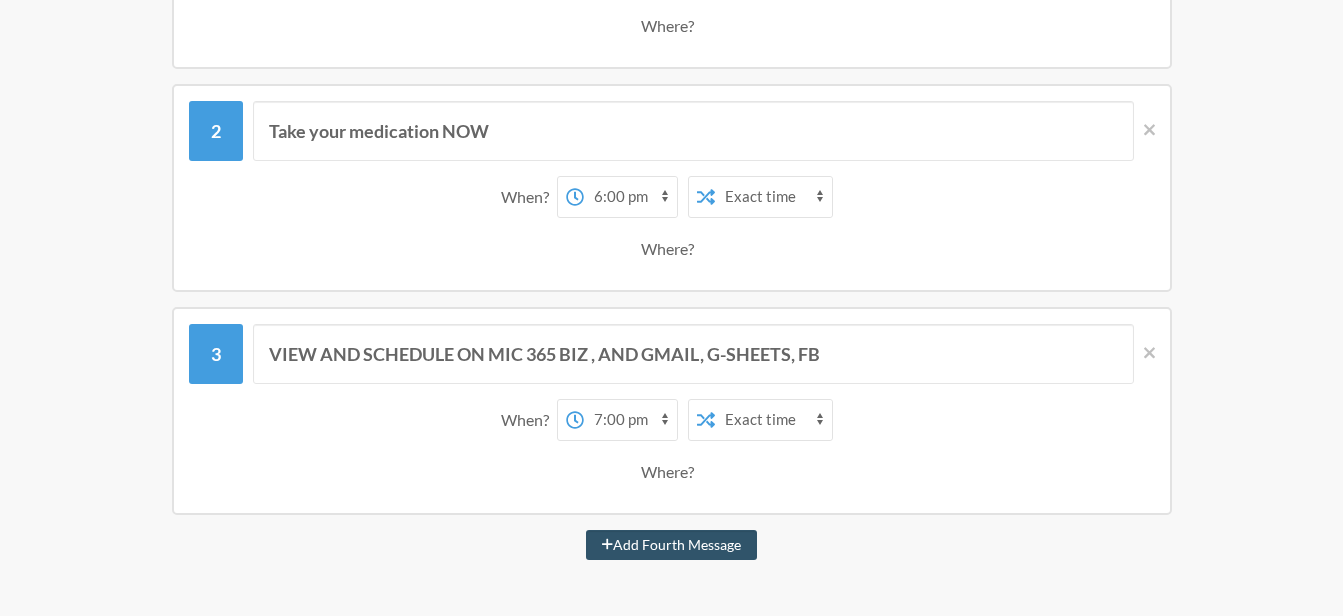 click on "Exact time Random time" at bounding box center [773, 420] 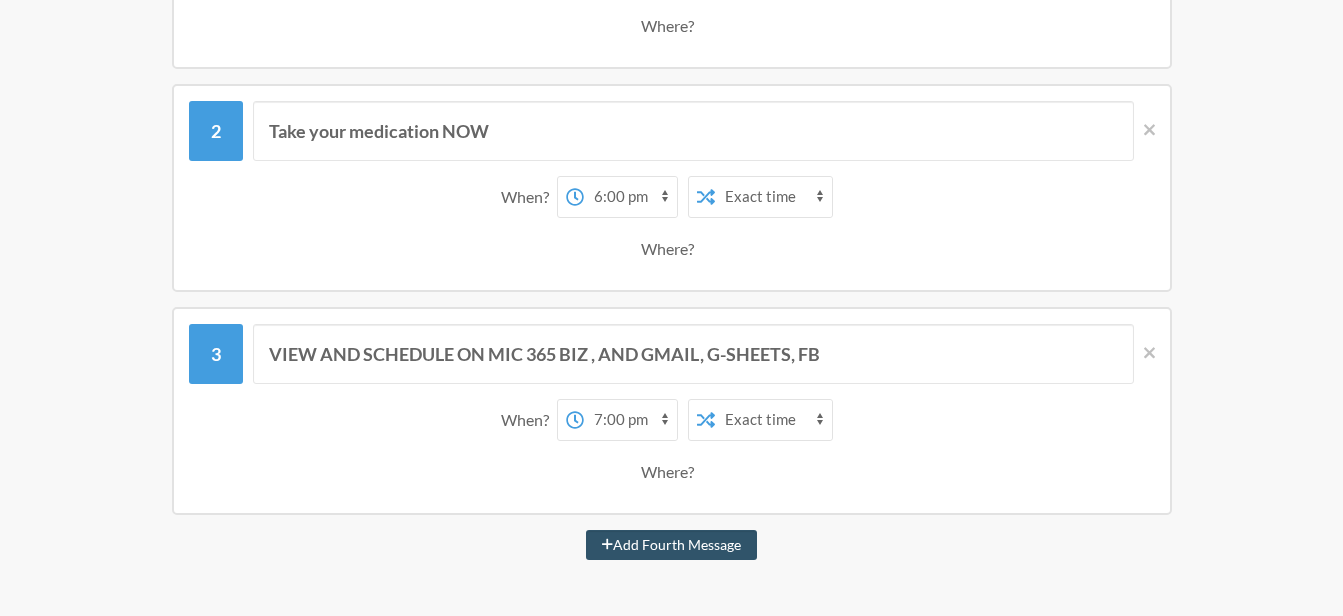 select on "true" 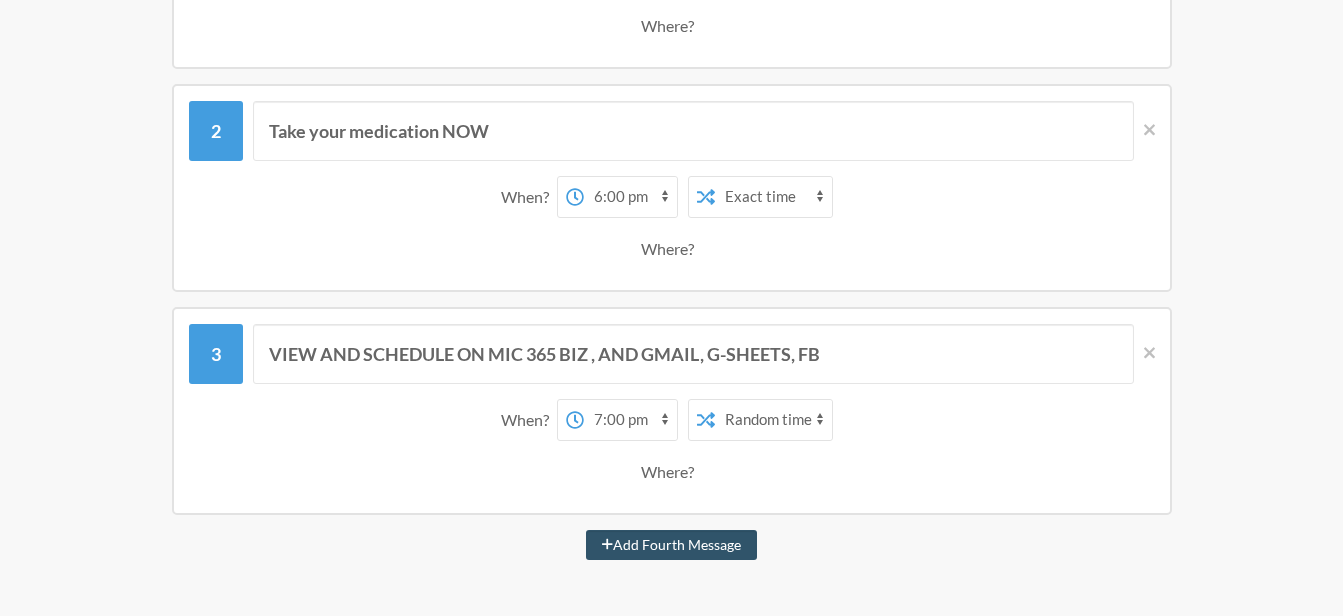click on "Exact time Random time" at bounding box center [773, 420] 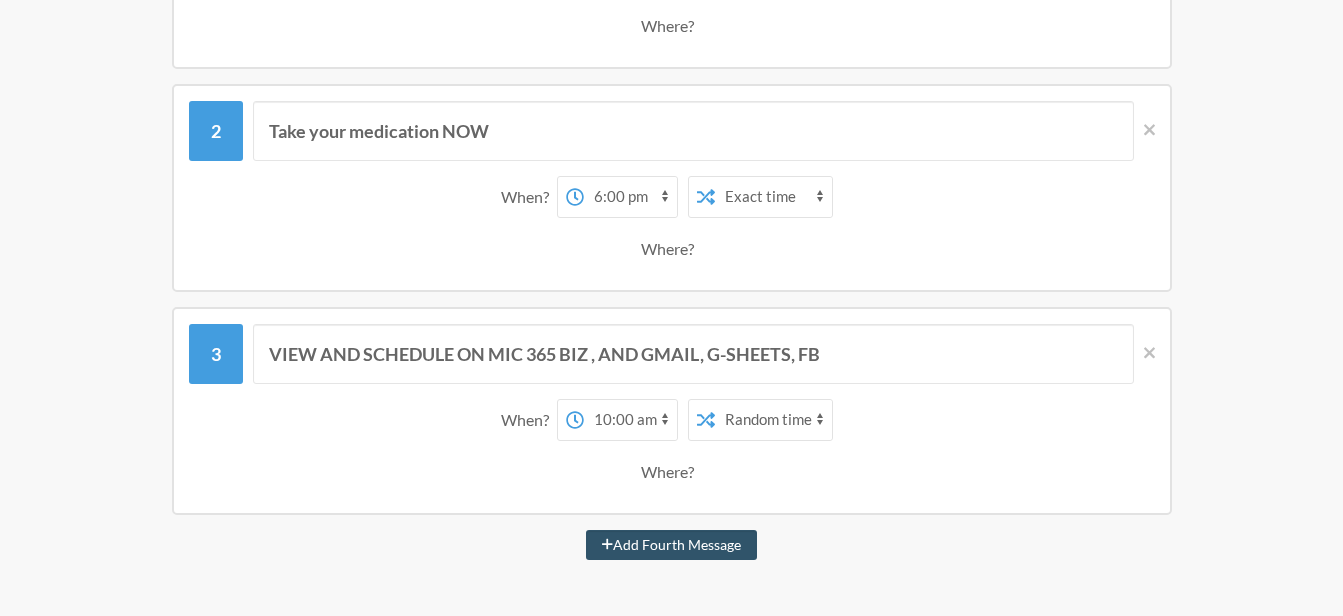 click on "12:00 am 12:15 am 12:30 am 12:45 am 1:00 am 1:15 am 1:30 am 1:45 am 2:00 am 2:15 am 2:30 am 2:45 am 3:00 am 3:15 am 3:30 am 3:45 am 4:00 am 4:15 am 4:30 am 4:45 am 5:00 am 5:15 am 5:30 am 5:45 am 6:00 am 6:15 am 6:30 am 6:45 am 7:00 am 7:15 am 7:30 am 7:45 am 8:00 am 8:15 am 8:30 am 8:45 am 9:00 am 9:15 am 9:30 am 9:45 am 10:00 am 10:15 am 10:30 am 10:45 am 11:00 am 11:15 am 11:30 am 11:45 am 12:00 pm 12:15 pm 12:30 pm 12:45 pm 1:00 pm 1:15 pm 1:30 pm 1:45 pm 2:00 pm 2:15 pm 2:30 pm 2:45 pm 3:00 pm 3:15 pm 3:30 pm 3:45 pm 4:00 pm 4:15 pm 4:30 pm 4:45 pm 5:00 pm 5:15 pm 5:30 pm 5:45 pm 6:00 pm 6:15 pm 6:30 pm 6:45 pm 7:00 pm 7:15 pm 7:30 pm 7:45 pm 8:00 pm 8:15 pm 8:30 pm 8:45 pm 9:00 pm 9:15 pm 9:30 pm 9:45 pm 10:00 pm 10:15 pm 10:30 pm 10:45 pm 11:00 pm 11:15 pm 11:30 pm 11:45 pm" at bounding box center [630, 420] 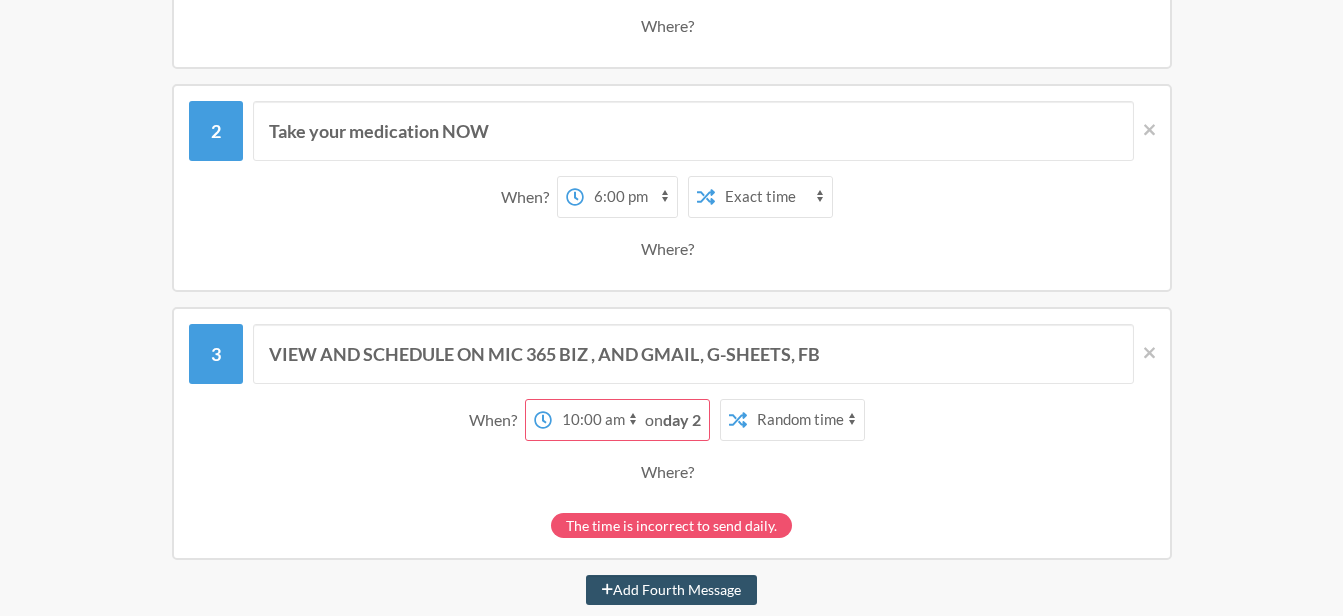 click on "day 2" at bounding box center (682, 419) 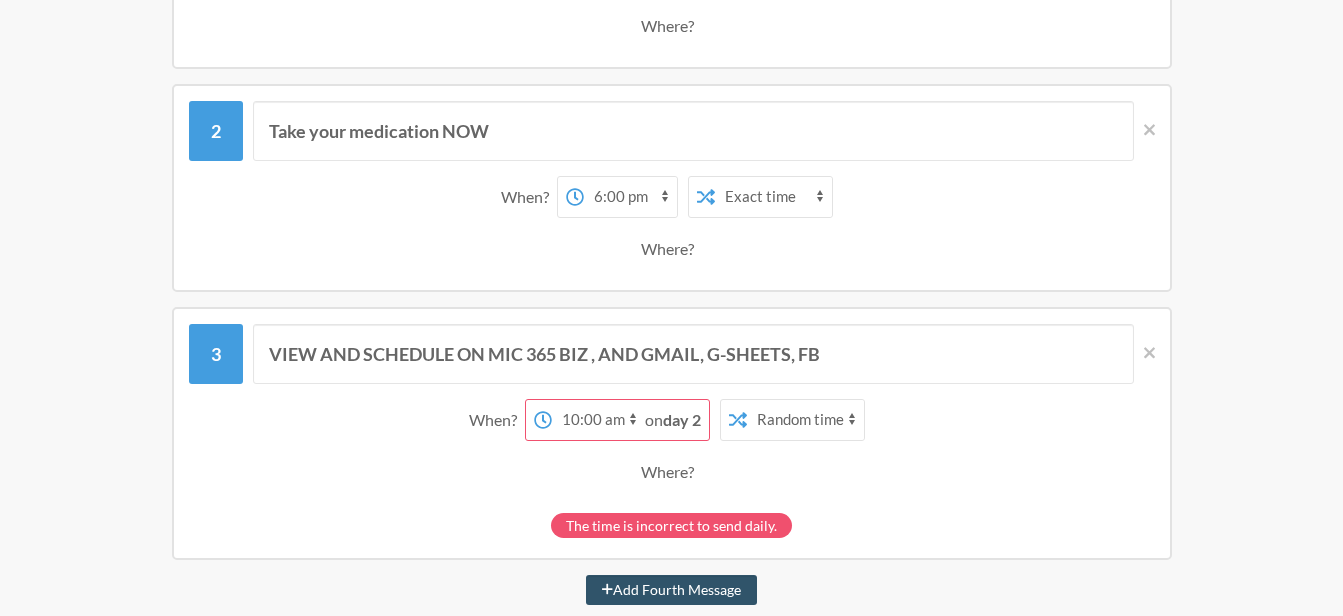 click on "day 2" at bounding box center (682, 419) 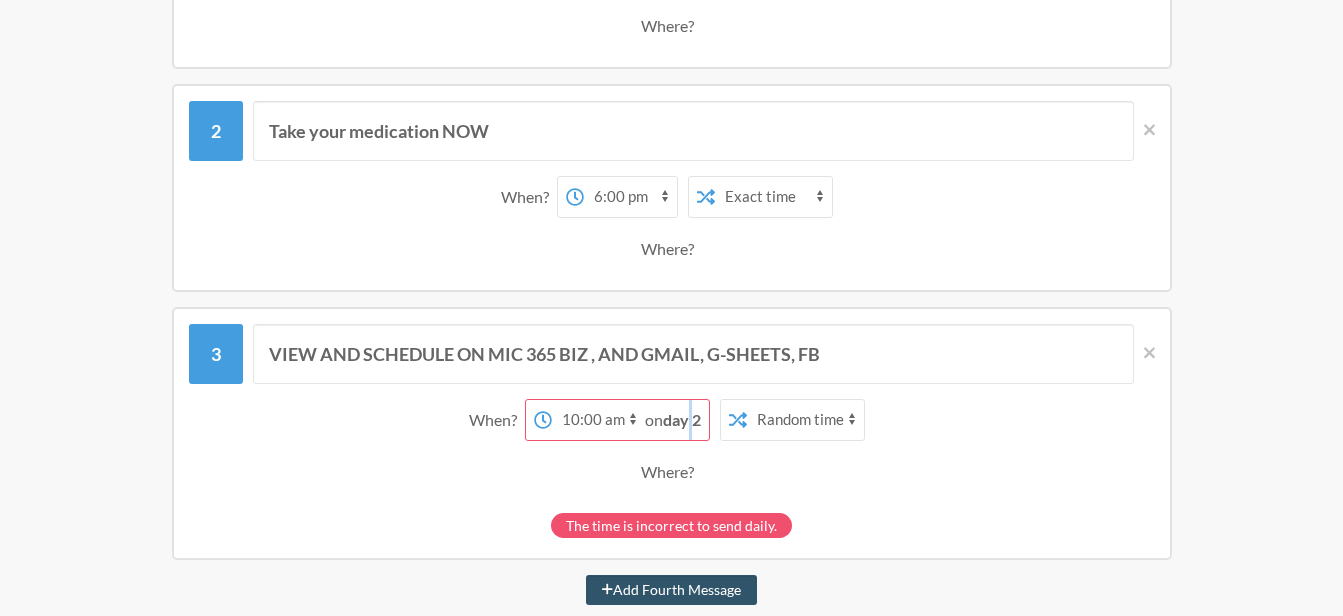 click on "day 2" at bounding box center [682, 419] 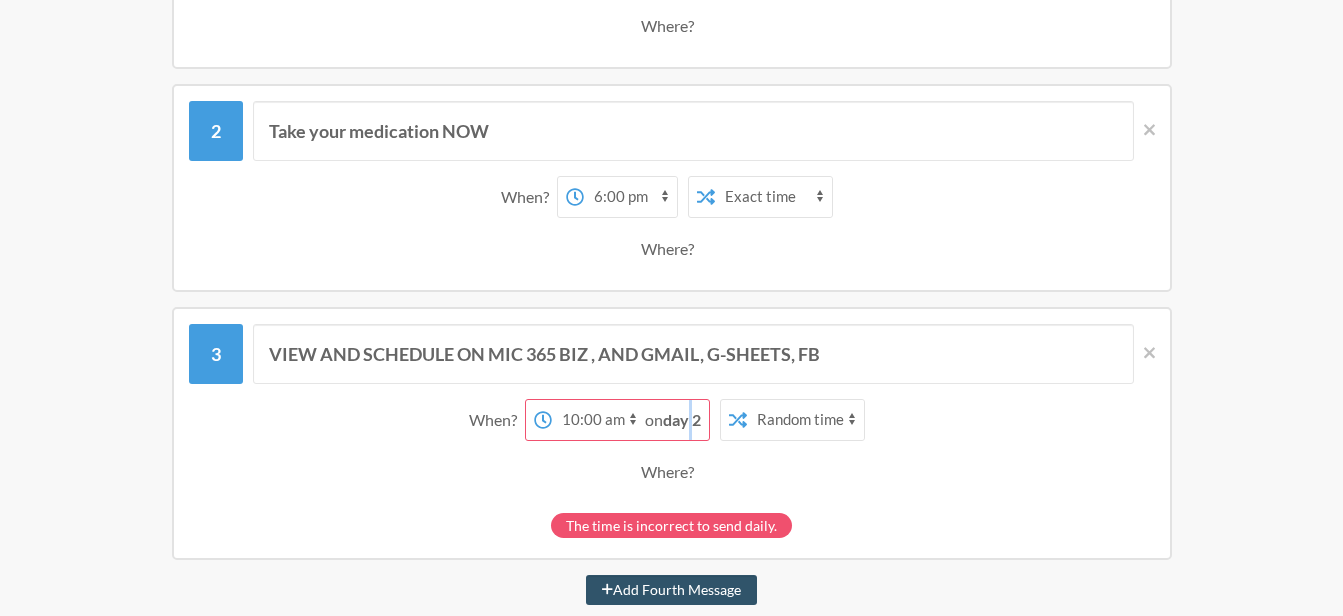 select on "00:30:00" 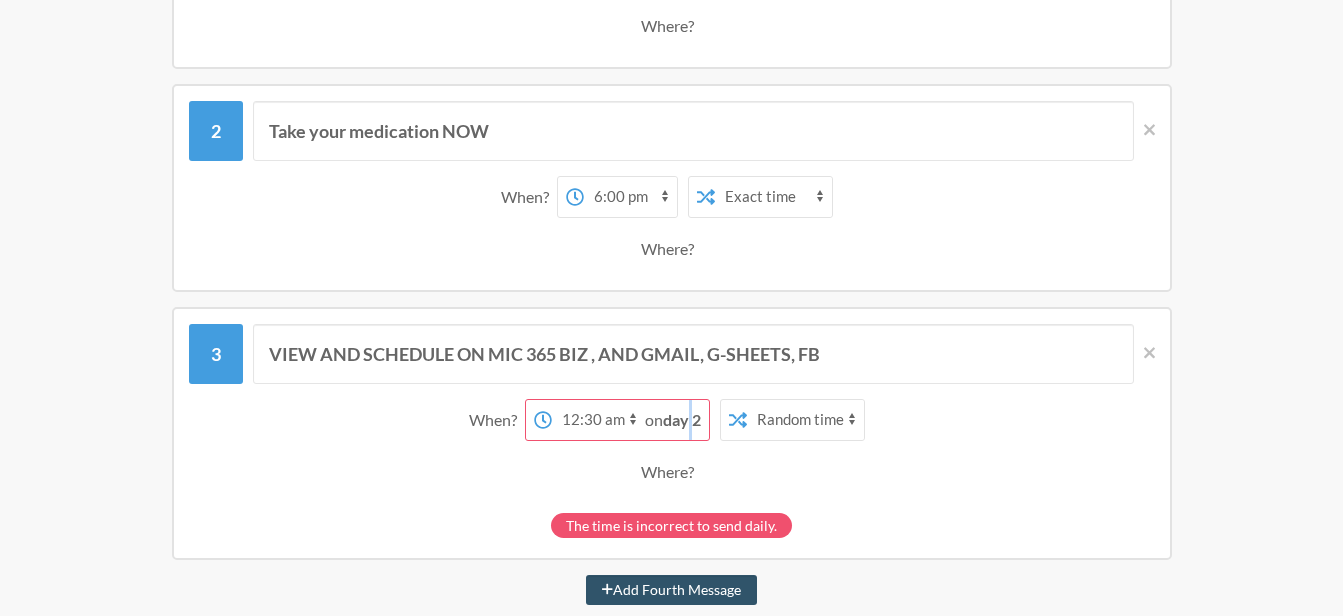 click on "12:00 am 12:15 am 12:30 am 12:45 am 1:00 am 1:15 am 1:30 am 1:45 am 2:00 am 2:15 am 2:30 am 2:45 am 3:00 am 3:15 am 3:30 am 3:45 am 4:00 am 4:15 am 4:30 am 4:45 am 5:00 am 5:15 am 5:30 am 5:45 am 6:00 am 6:15 am 6:30 am 6:45 am 7:00 am 7:15 am 7:30 am 7:45 am 8:00 am 8:15 am 8:30 am 8:45 am 9:00 am 9:15 am 9:30 am 9:45 am 10:00 am 10:15 am 10:30 am 10:45 am 11:00 am 11:15 am 11:30 am 11:45 am 12:00 pm 12:15 pm 12:30 pm 12:45 pm 1:00 pm 1:15 pm 1:30 pm 1:45 pm 2:00 pm 2:15 pm 2:30 pm 2:45 pm 3:00 pm 3:15 pm 3:30 pm 3:45 pm 4:00 pm 4:15 pm 4:30 pm 4:45 pm 5:00 pm 5:15 pm 5:30 pm 5:45 pm 6:00 pm 6:15 pm 6:30 pm 6:45 pm 7:00 pm 7:15 pm 7:30 pm 7:45 pm 8:00 pm 8:15 pm 8:30 pm 8:45 pm 9:00 pm 9:15 pm 9:30 pm 9:45 pm 10:00 pm 10:15 pm 10:30 pm 10:45 pm 11:00 pm 11:15 pm 11:30 pm 11:45 pm" at bounding box center (598, 420) 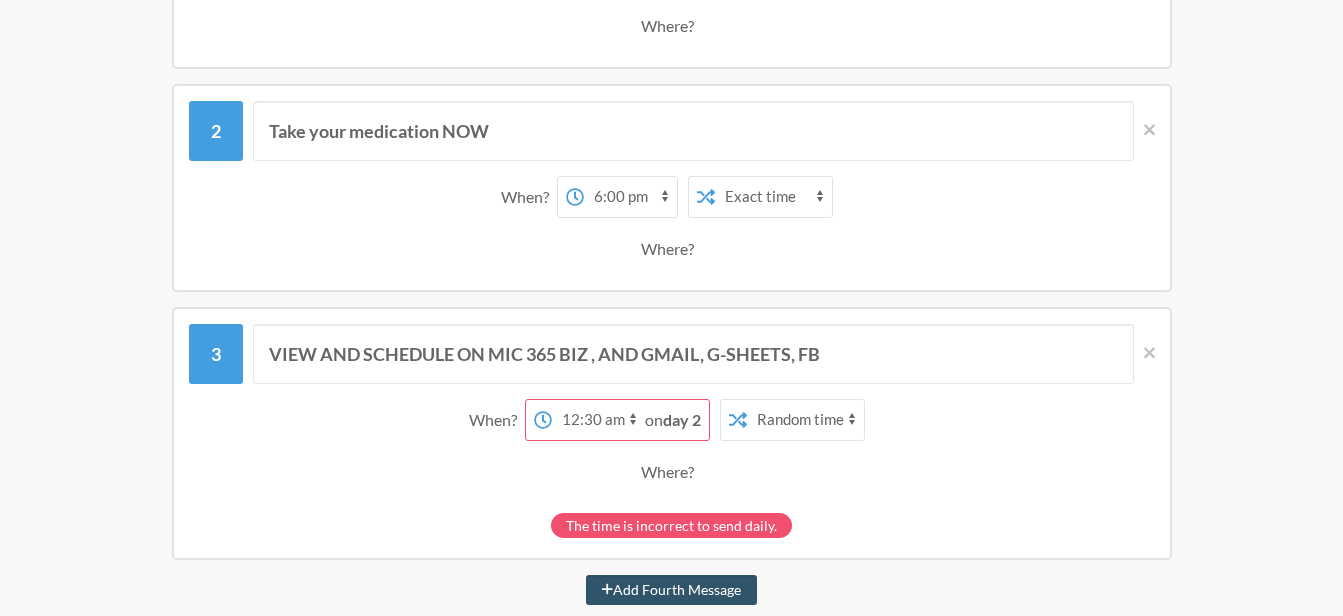 click on "day 2" at bounding box center [682, 419] 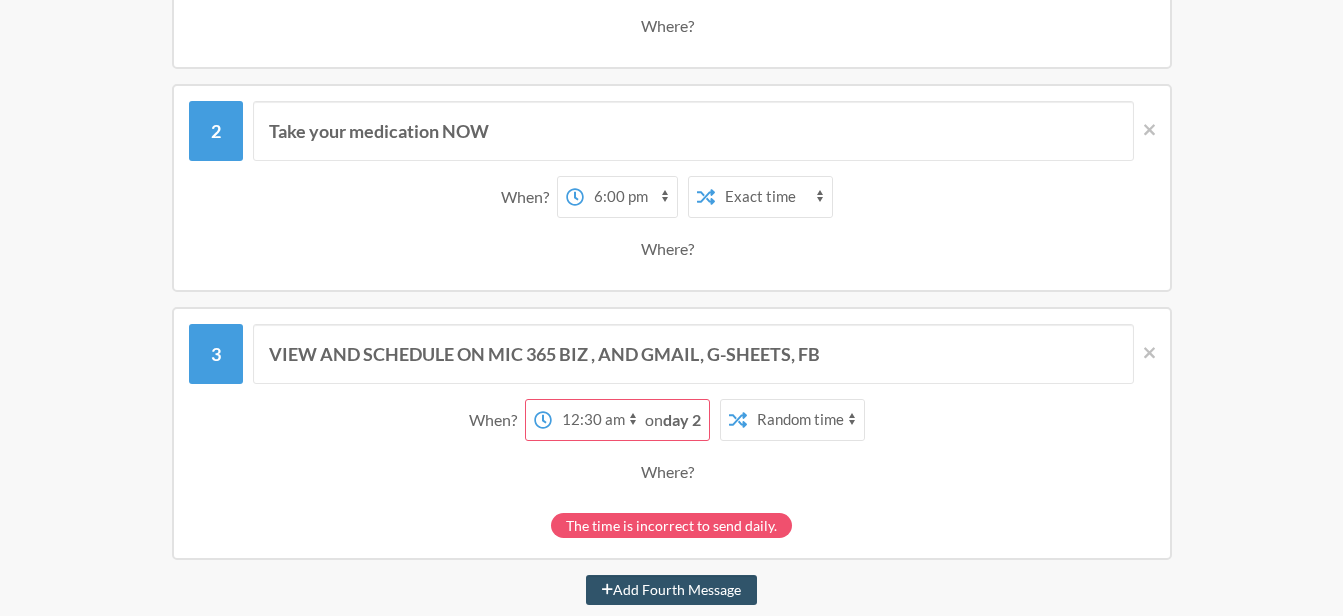 click on "day 2" at bounding box center (682, 419) 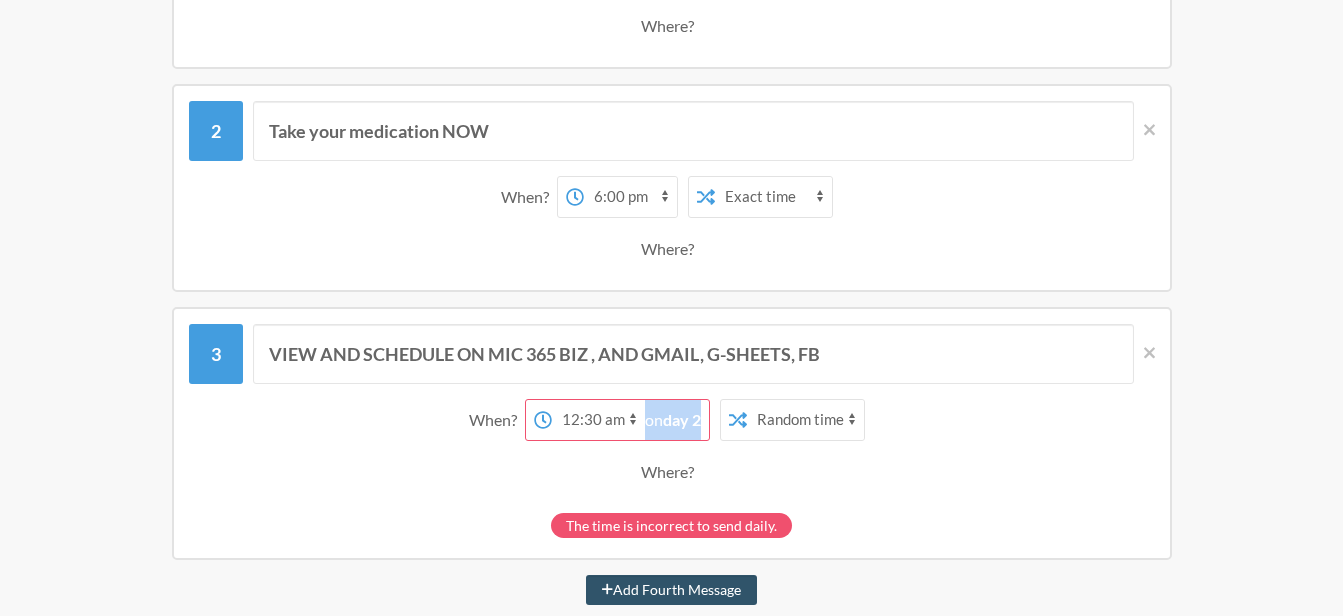 drag, startPoint x: 650, startPoint y: 419, endPoint x: 696, endPoint y: 422, distance: 46.09772 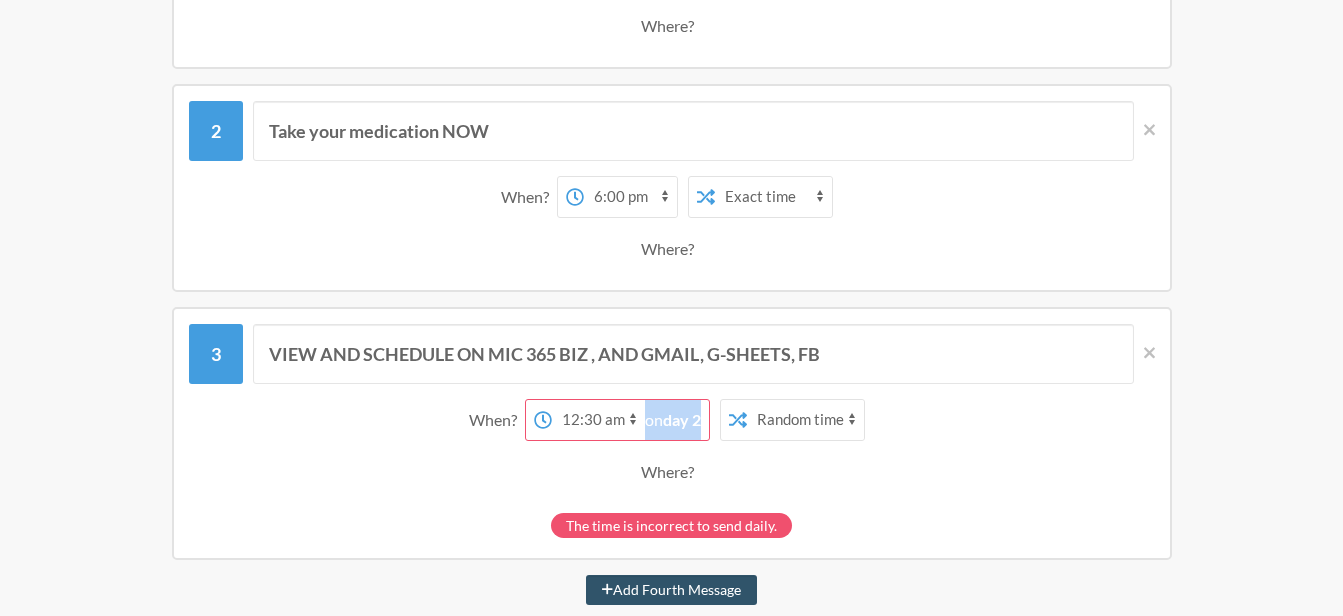 click on "day 2" at bounding box center (682, 419) 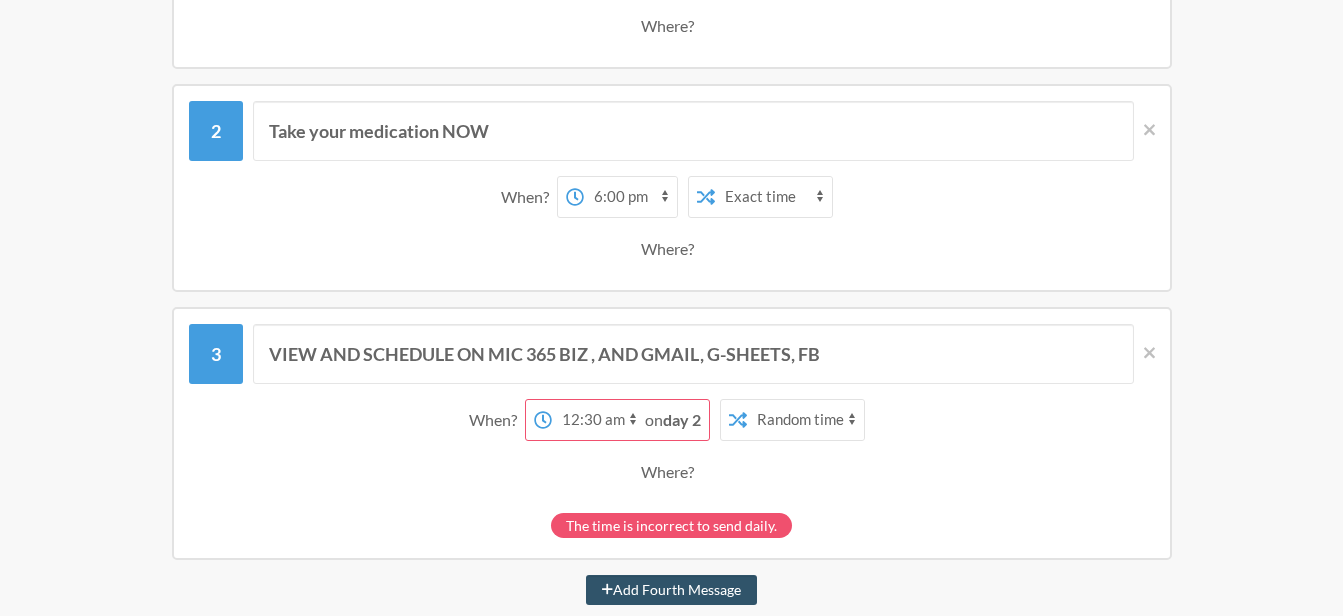 click on "day 2" at bounding box center (682, 419) 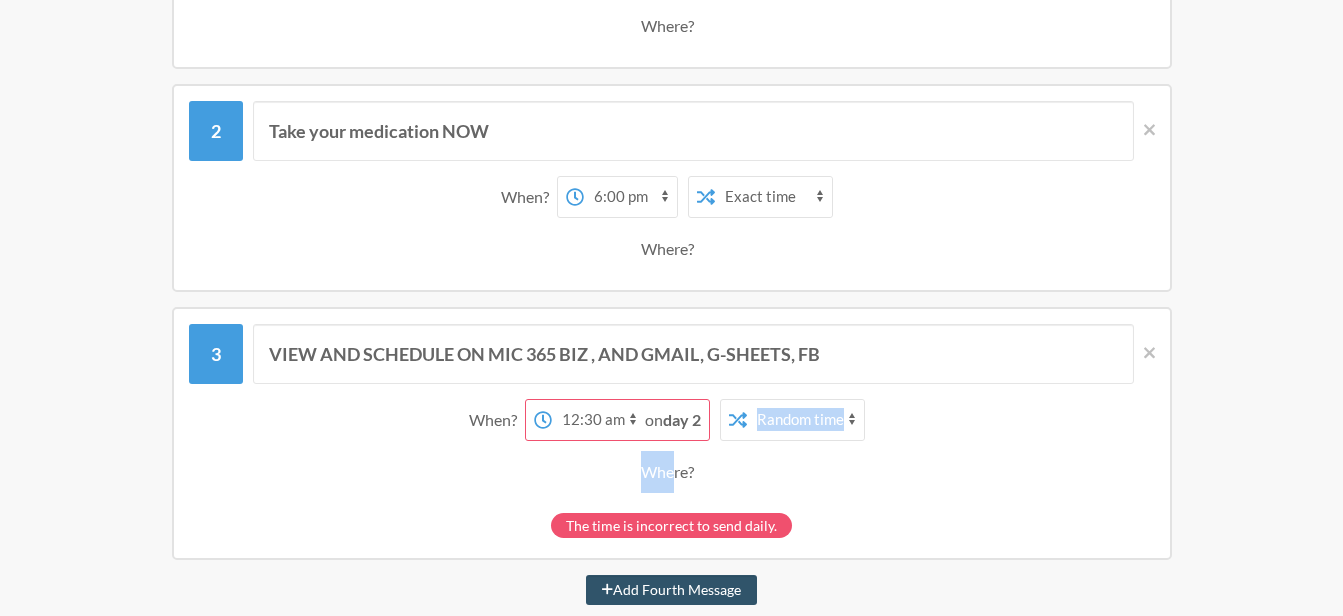drag, startPoint x: 702, startPoint y: 418, endPoint x: 667, endPoint y: 515, distance: 103.121284 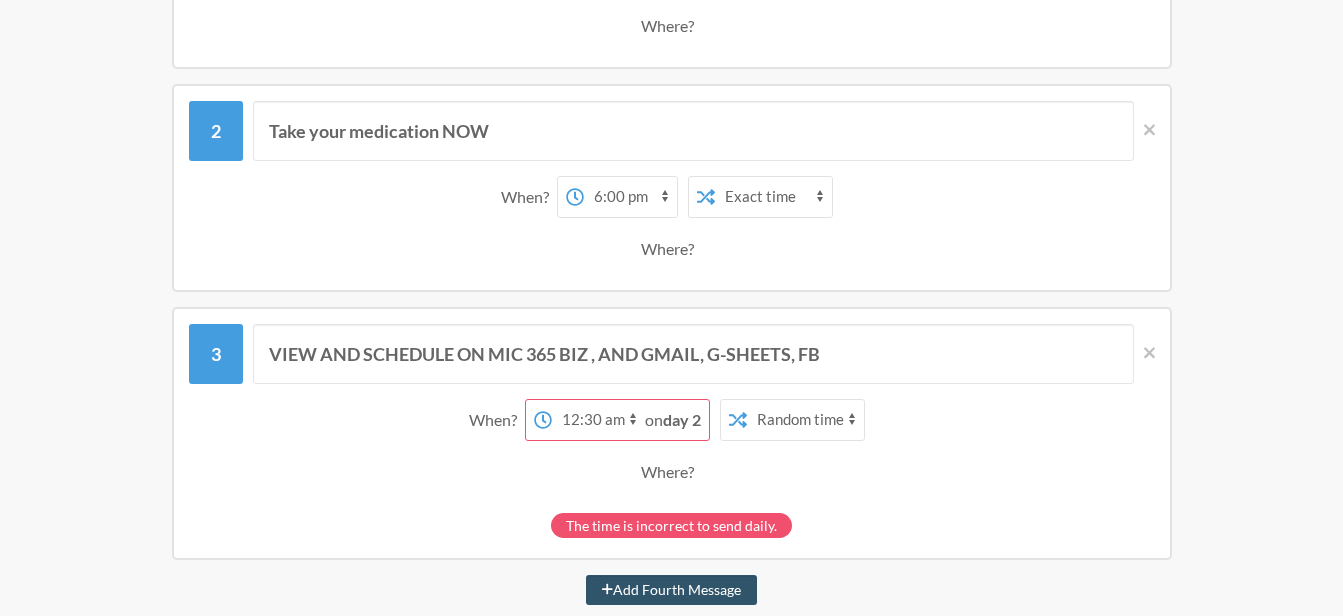 drag, startPoint x: 667, startPoint y: 515, endPoint x: 706, endPoint y: 519, distance: 39.20459 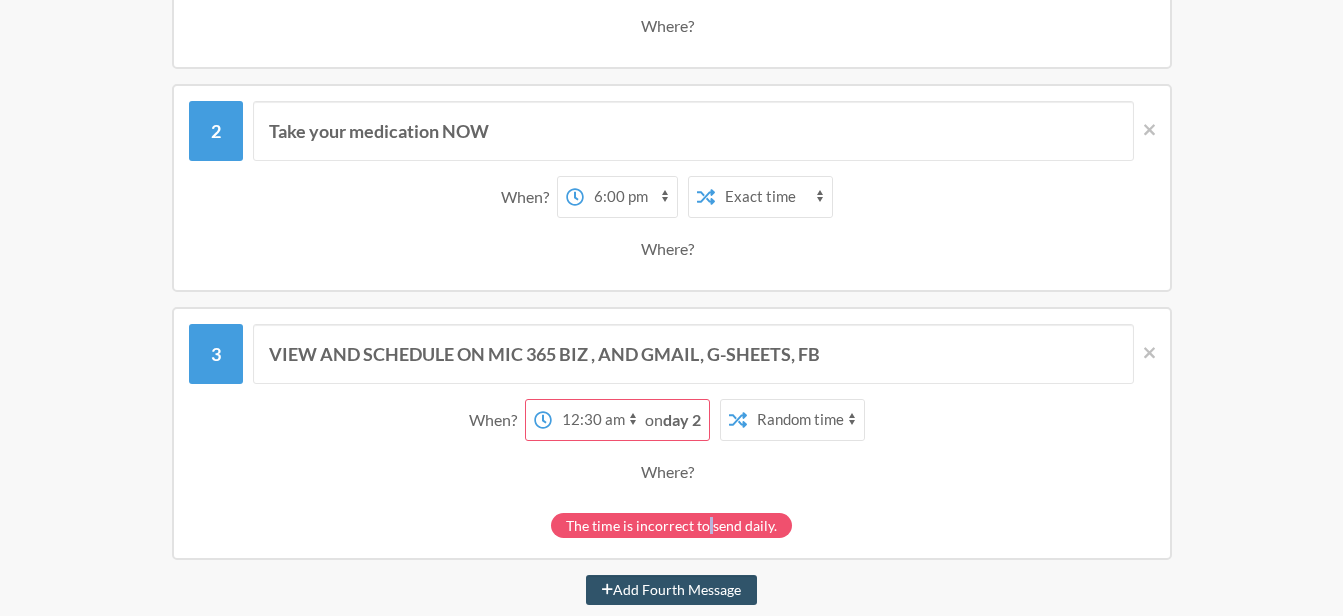 click on "The time is incorrect to send daily." at bounding box center (671, 525) 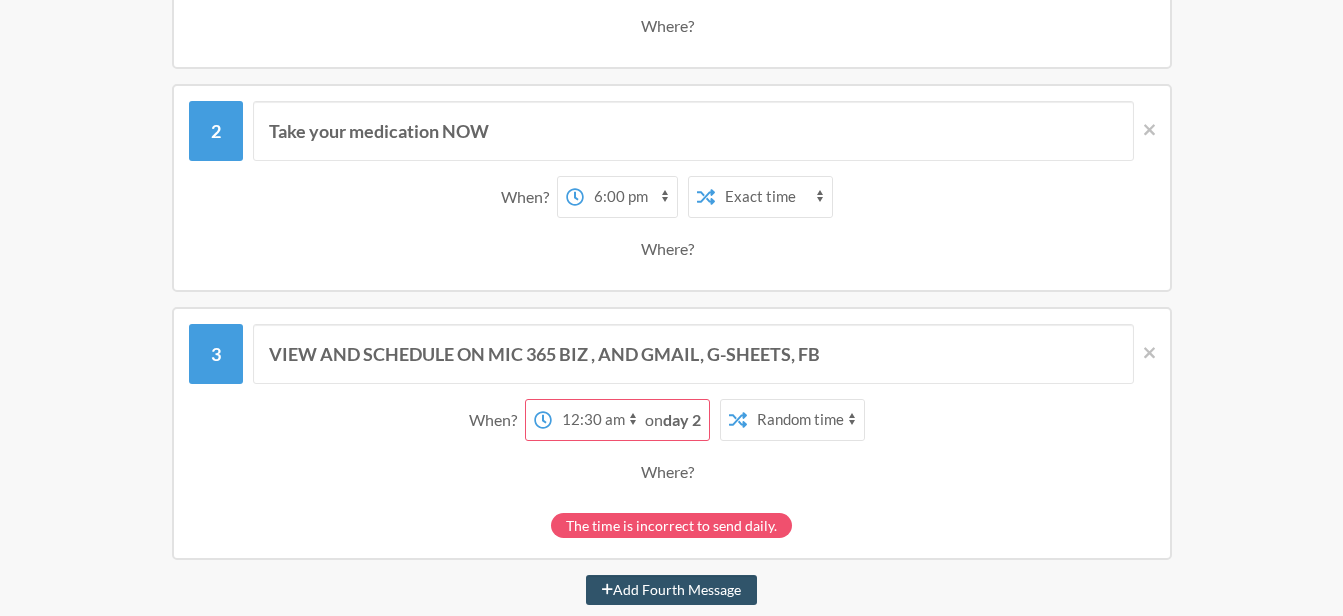 click on "Exact time Random time" at bounding box center [805, 420] 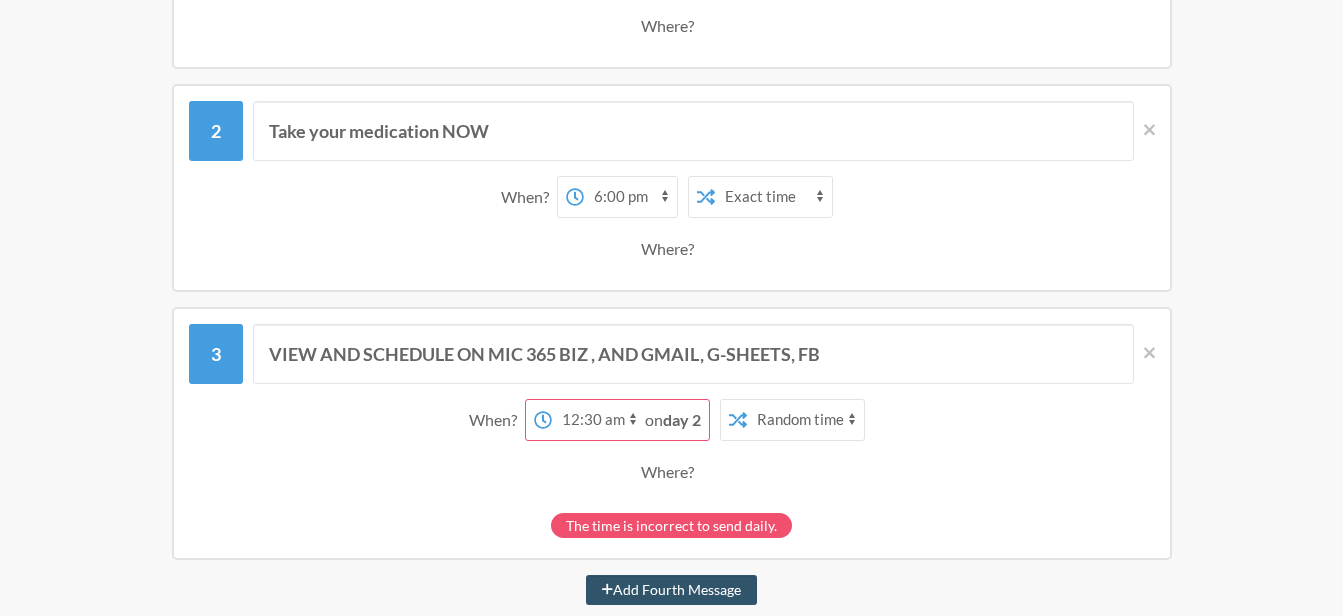 select on "false" 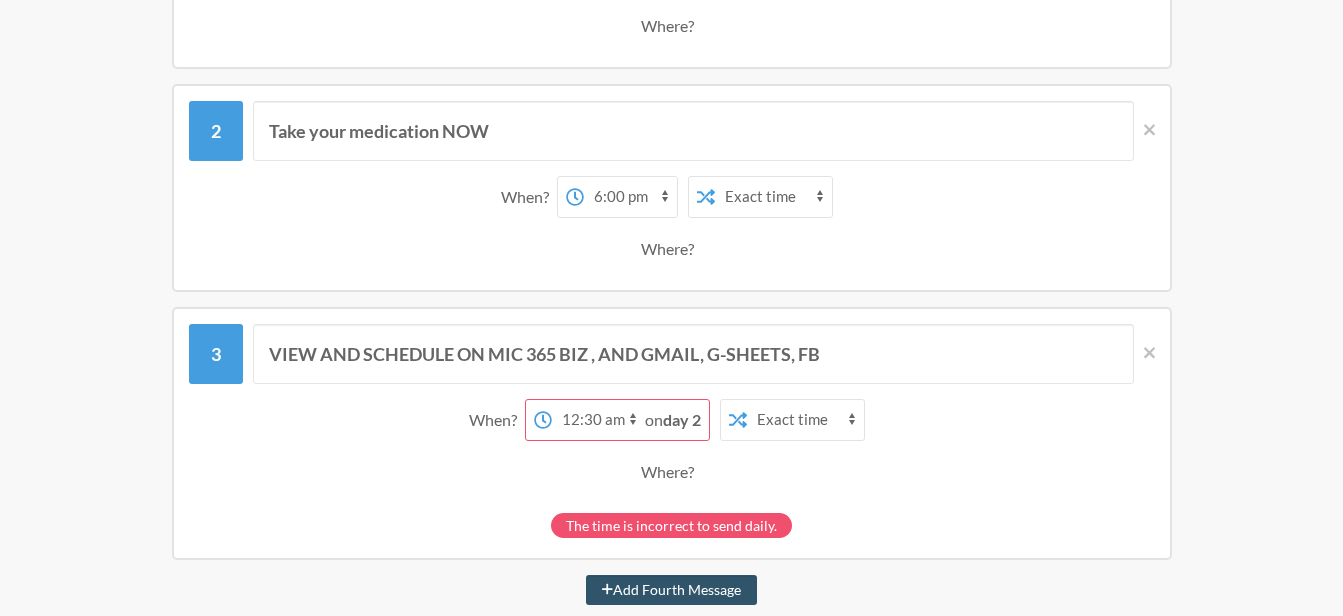click on "Exact time Random time" at bounding box center [805, 420] 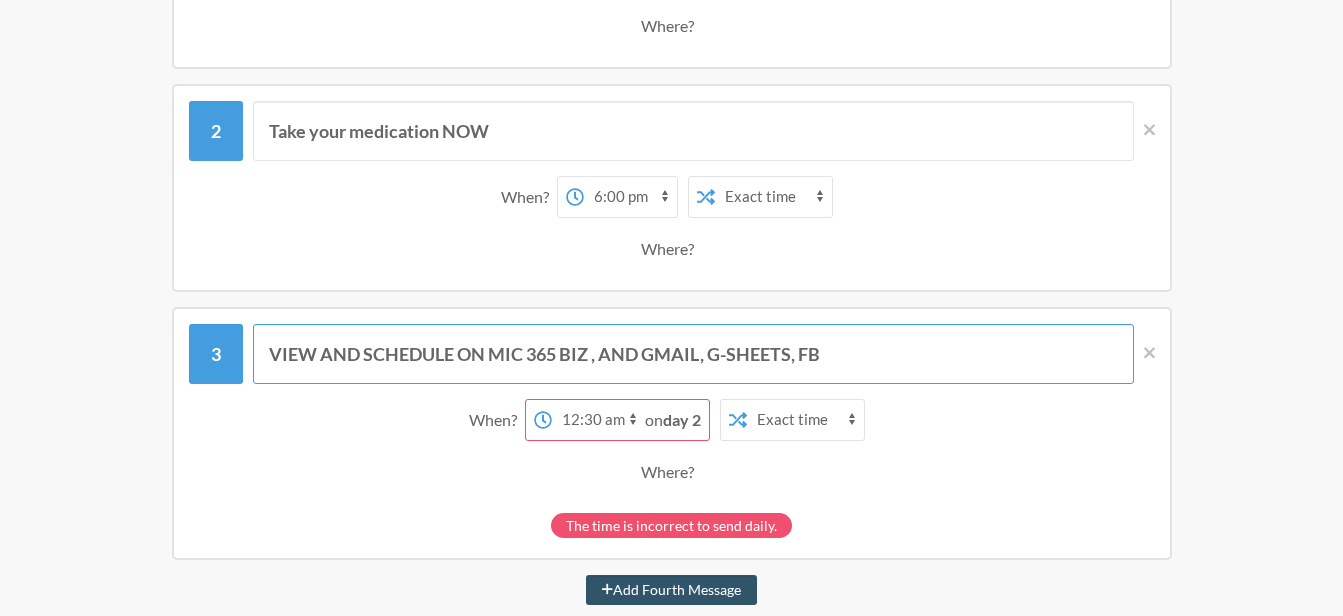 click on "VIEW AND SCHEDULE ON MIC 365 BIZ , AND GMAIL, G-SHEETS, FB" at bounding box center [693, 354] 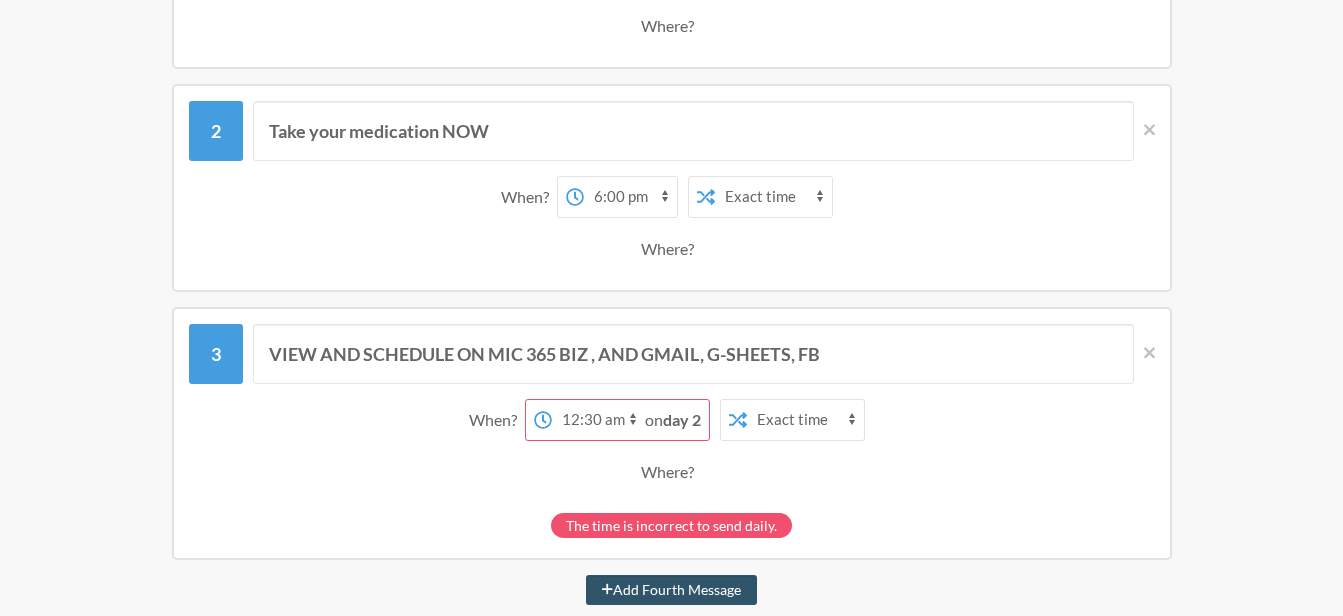 click on "Where?" at bounding box center (671, 472) 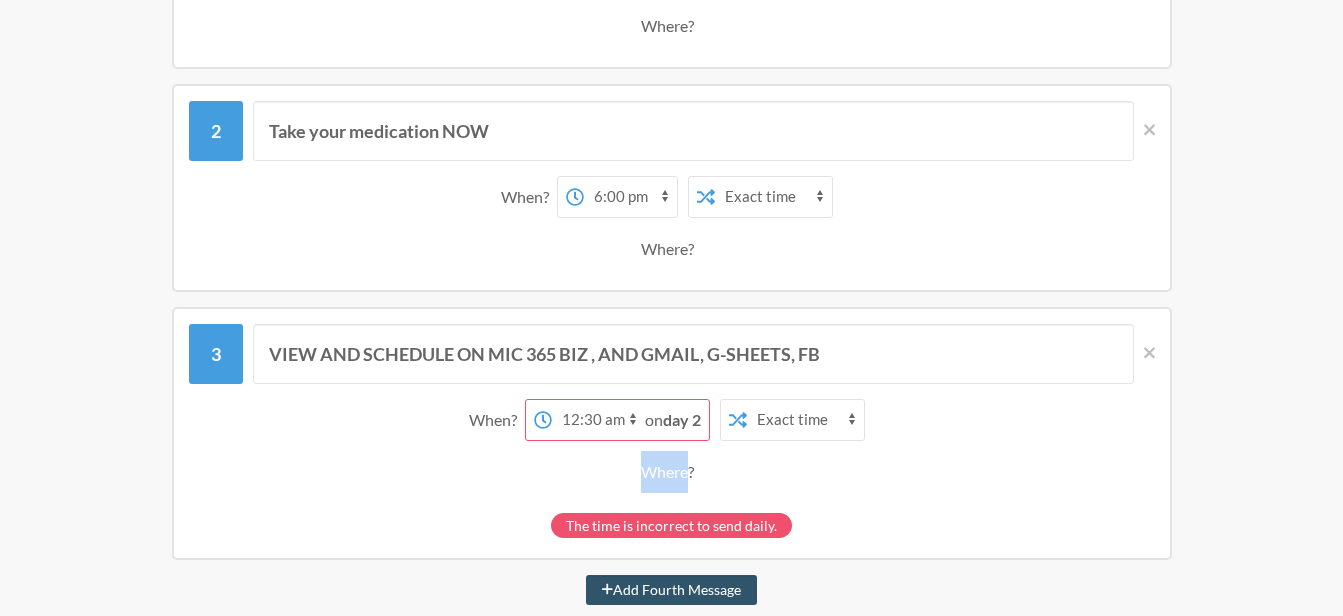 click on "Where?" at bounding box center (671, 472) 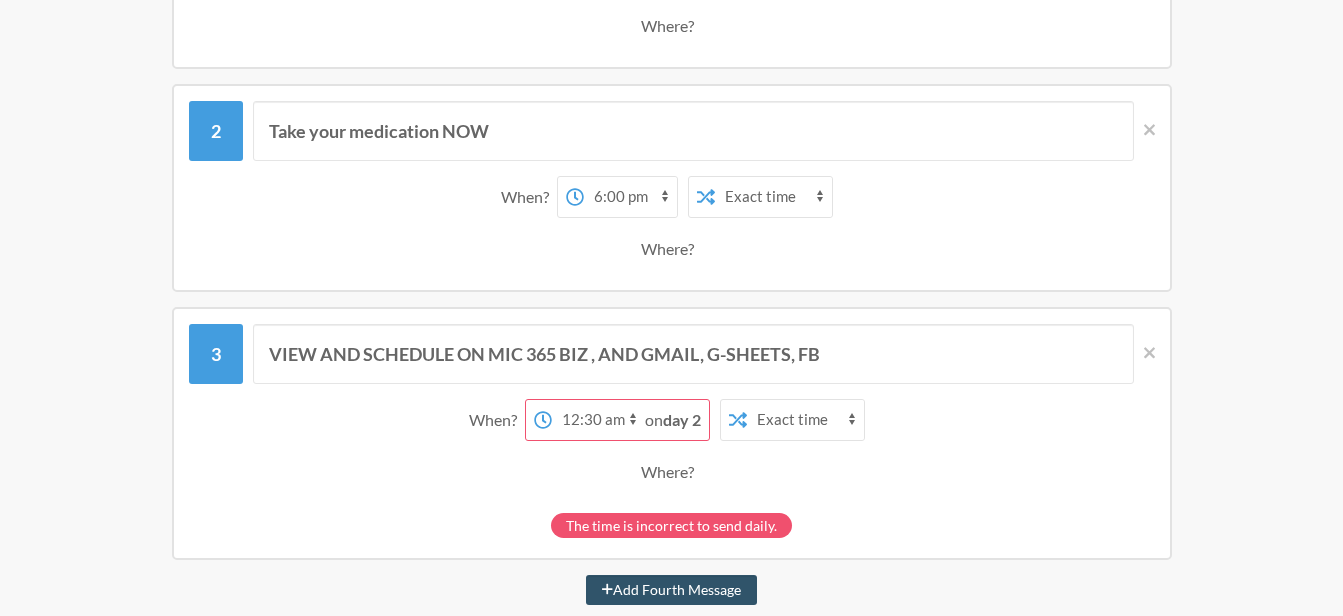 drag, startPoint x: 666, startPoint y: 470, endPoint x: 540, endPoint y: 405, distance: 141.778 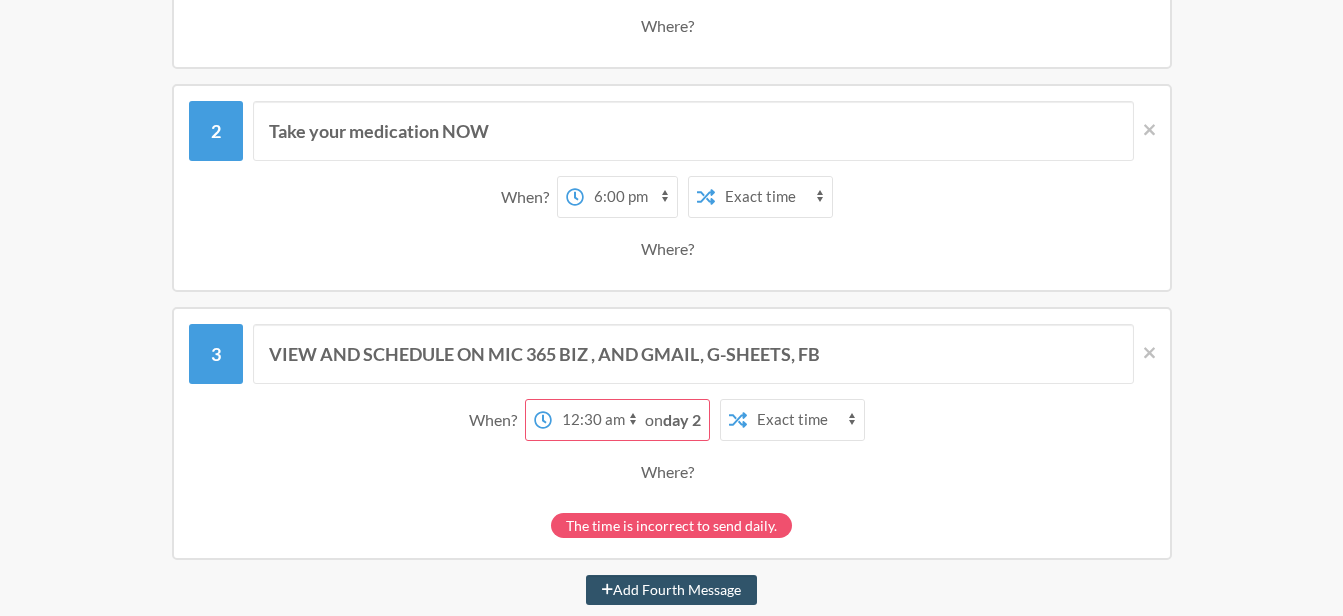click on "12:00 am 12:15 am 12:30 am 12:45 am 1:00 am 1:15 am 1:30 am 1:45 am 2:00 am 2:15 am 2:30 am 2:45 am 3:00 am 3:15 am 3:30 am 3:45 am 4:00 am 4:15 am 4:30 am 4:45 am 5:00 am 5:15 am 5:30 am 5:45 am 6:00 am 6:15 am 6:30 am 6:45 am 7:00 am 7:15 am 7:30 am 7:45 am 8:00 am 8:15 am 8:30 am 8:45 am 9:00 am 9:15 am 9:30 am 9:45 am 10:00 am 10:15 am 10:30 am 10:45 am 11:00 am 11:15 am 11:30 am 11:45 am 12:00 pm 12:15 pm 12:30 pm 12:45 pm 1:00 pm 1:15 pm 1:30 pm 1:45 pm 2:00 pm 2:15 pm 2:30 pm 2:45 pm 3:00 pm 3:15 pm 3:30 pm 3:45 pm 4:00 pm 4:15 pm 4:30 pm 4:45 pm 5:00 pm 5:15 pm 5:30 pm 5:45 pm 6:00 pm 6:15 pm 6:30 pm 6:45 pm 7:00 pm 7:15 pm 7:30 pm 7:45 pm 8:00 pm 8:15 pm 8:30 pm 8:45 pm 9:00 pm 9:15 pm 9:30 pm 9:45 pm 10:00 pm 10:15 pm 10:30 pm 10:45 pm 11:00 pm 11:15 pm 11:30 pm 11:45 pm" at bounding box center [598, 420] 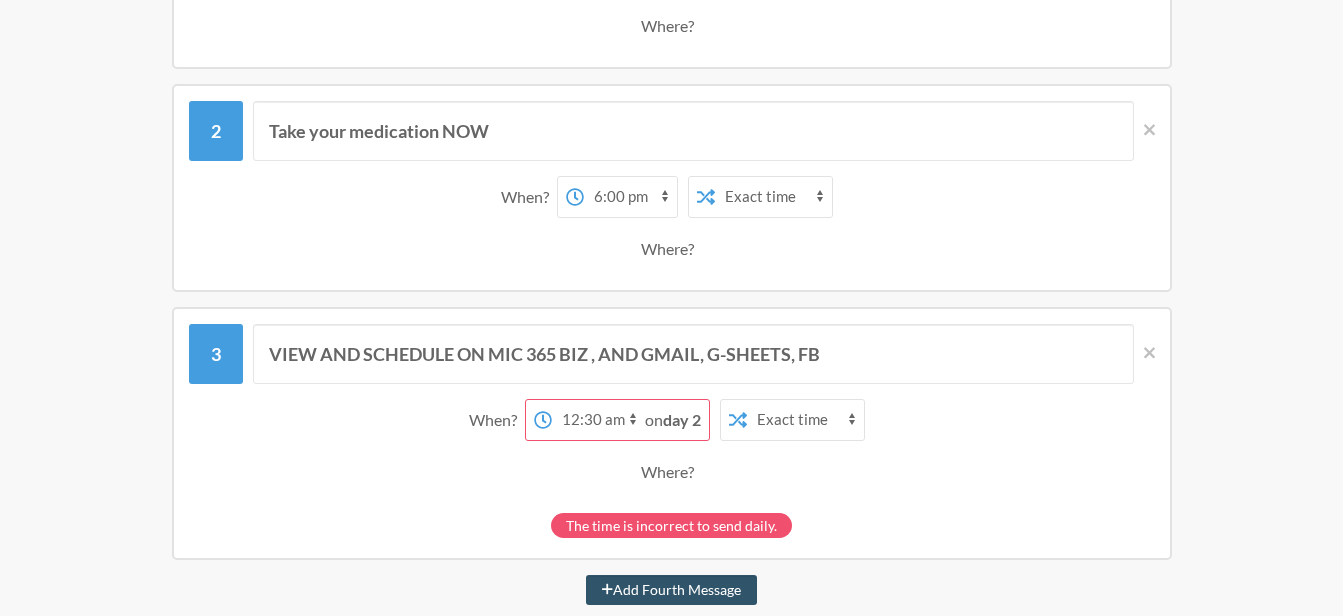 drag, startPoint x: 540, startPoint y: 405, endPoint x: 537, endPoint y: 418, distance: 13.341664 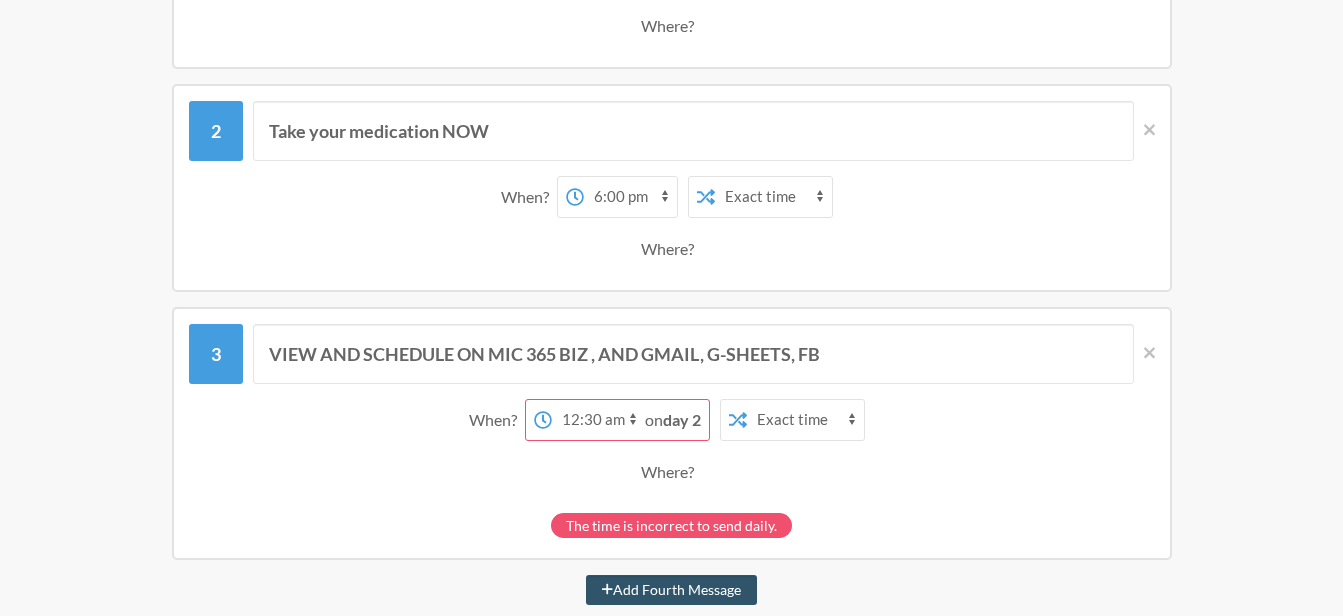 click on "12:00 am 12:15 am 12:30 am 12:45 am 1:00 am 1:15 am 1:30 am 1:45 am 2:00 am 2:15 am 2:30 am 2:45 am 3:00 am 3:15 am 3:30 am 3:45 am 4:00 am 4:15 am 4:30 am 4:45 am 5:00 am 5:15 am 5:30 am 5:45 am 6:00 am 6:15 am 6:30 am 6:45 am 7:00 am 7:15 am 7:30 am 7:45 am 8:00 am 8:15 am 8:30 am 8:45 am 9:00 am 9:15 am 9:30 am 9:45 am 10:00 am 10:15 am 10:30 am 10:45 am 11:00 am 11:15 am 11:30 am 11:45 am 12:00 pm 12:15 pm 12:30 pm 12:45 pm 1:00 pm 1:15 pm 1:30 pm 1:45 pm 2:00 pm 2:15 pm 2:30 pm 2:45 pm 3:00 pm 3:15 pm 3:30 pm 3:45 pm 4:00 pm 4:15 pm 4:30 pm 4:45 pm 5:00 pm 5:15 pm 5:30 pm 5:45 pm 6:00 pm 6:15 pm 6:30 pm 6:45 pm 7:00 pm 7:15 pm 7:30 pm 7:45 pm 8:00 pm 8:15 pm 8:30 pm 8:45 pm 9:00 pm 9:15 pm 9:30 pm 9:45 pm 10:00 pm 10:15 pm 10:30 pm 10:45 pm 11:00 pm 11:15 pm 11:30 pm 11:45 pm" at bounding box center (598, 420) 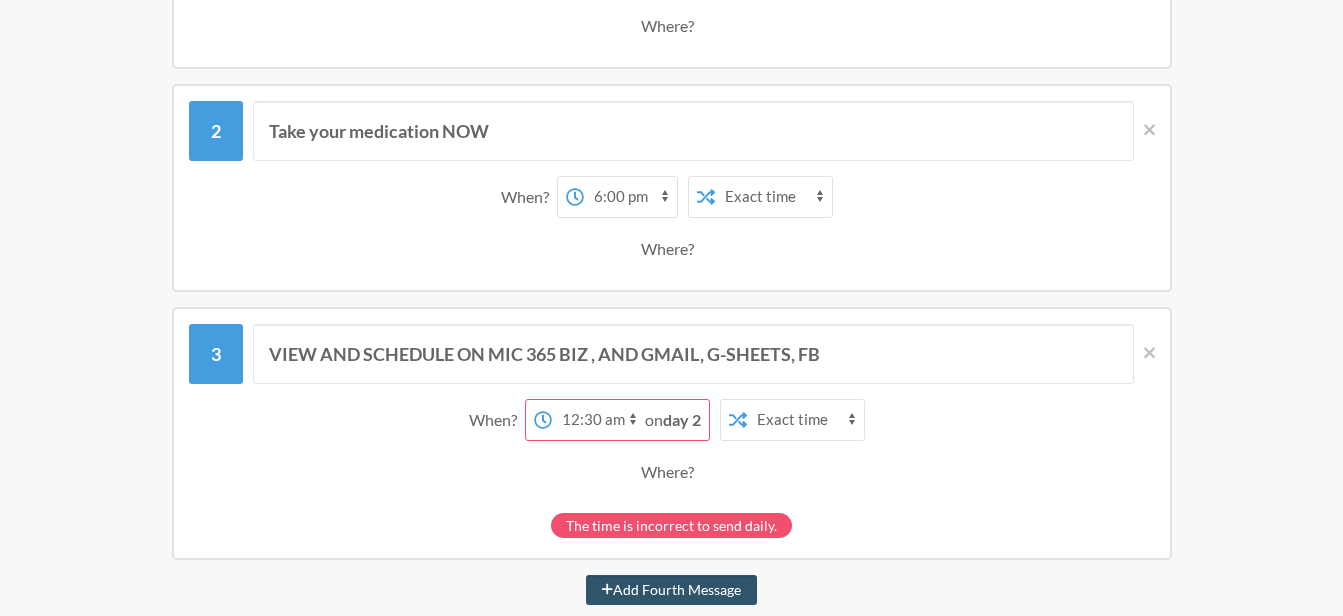 click on "Add Fourth Message" at bounding box center [672, 590] 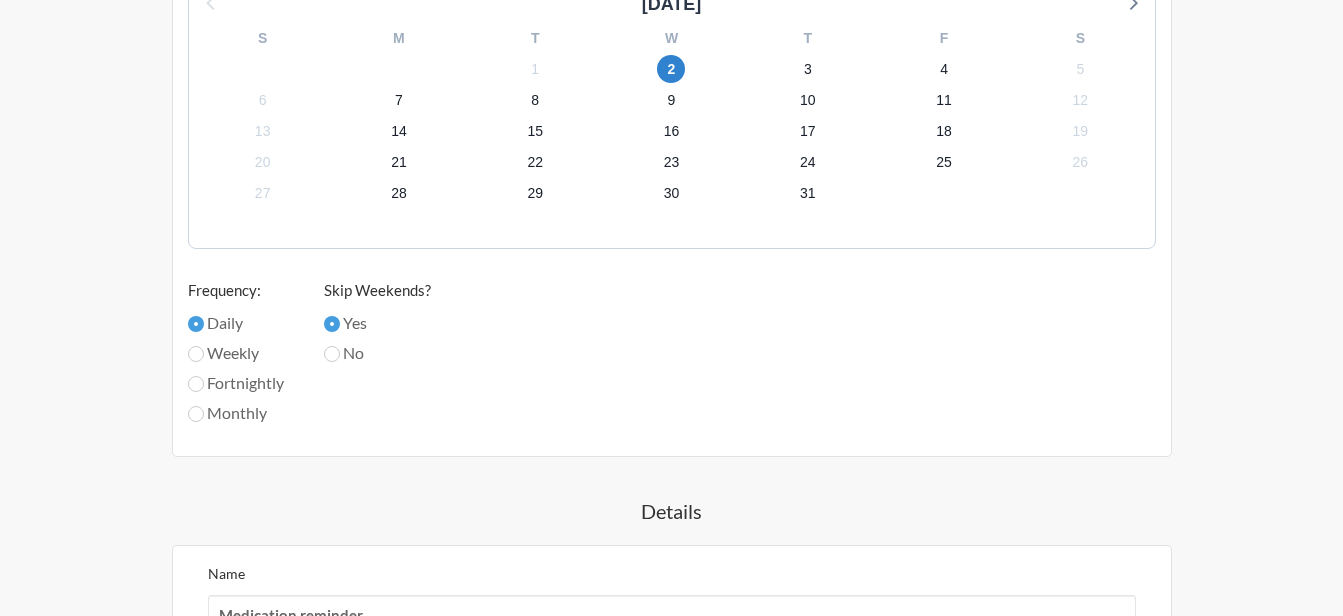scroll, scrollTop: 1320, scrollLeft: 0, axis: vertical 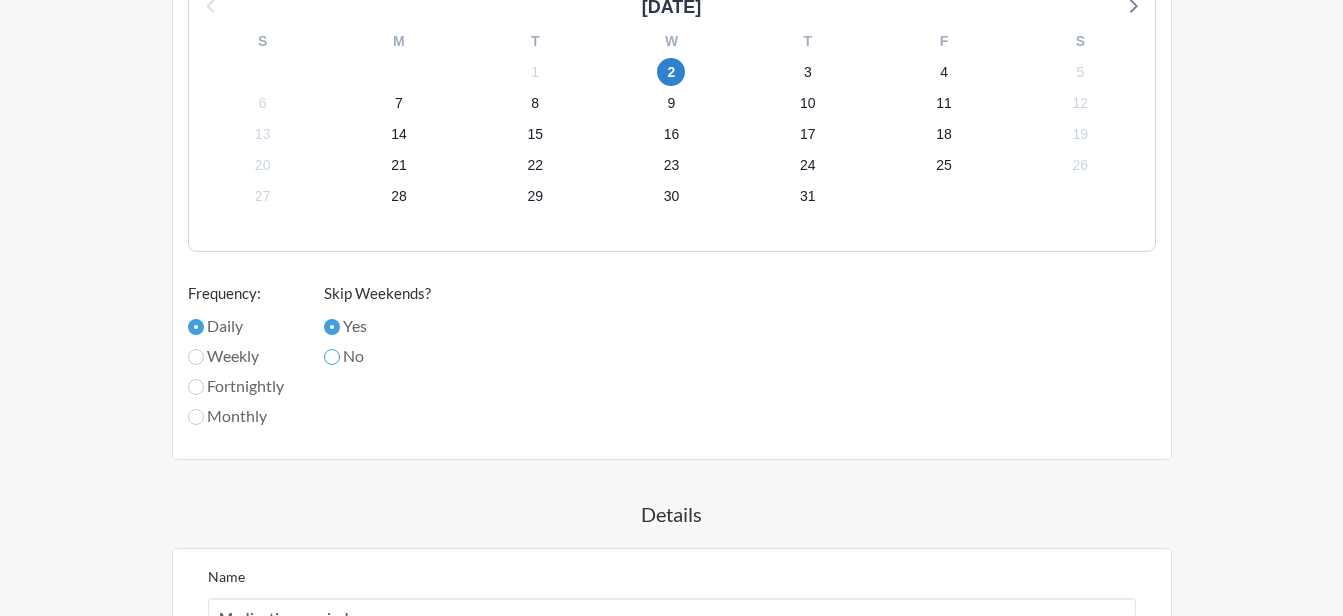 click on "No" at bounding box center [332, 357] 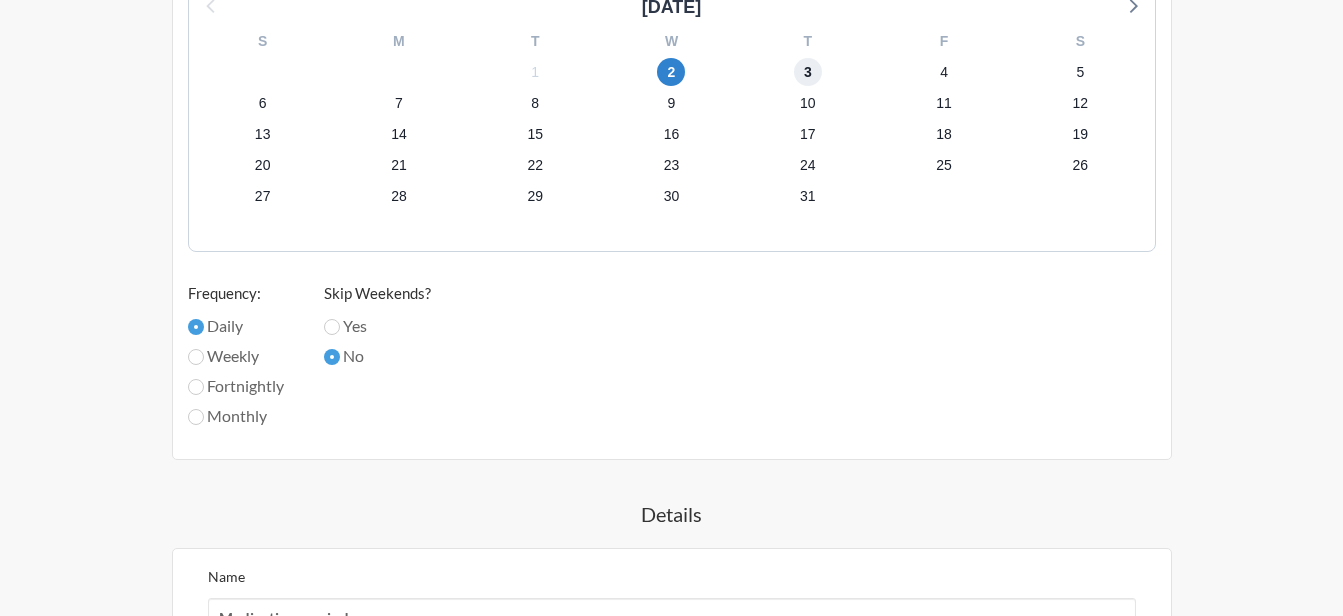 click on "3" at bounding box center [808, 72] 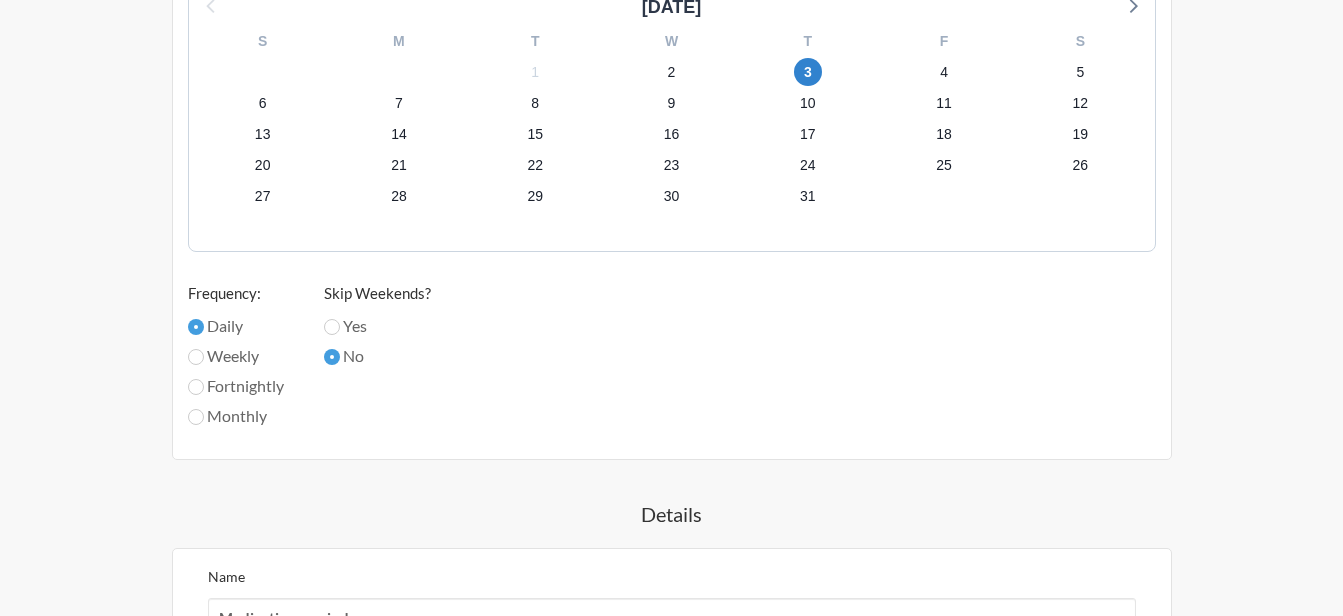 click on "It's the start of the day. Please take your medication     When?     12:00 am 12:15 am 12:30 am 12:45 am 1:00 am 1:15 am 1:30 am 1:45 am 2:00 am 2:15 am 2:30 am 2:45 am 3:00 am 3:15 am 3:30 am 3:45 am 4:00 am 4:15 am 4:30 am 4:45 am 5:00 am 5:15 am 5:30 am 5:45 am 6:00 am 6:15 am 6:30 am 6:45 am 7:00 am 7:15 am 7:30 am 7:45 am 8:00 am 8:15 am 8:30 am 8:45 am 9:00 am 9:15 am 9:30 am 9:45 am 10:00 am 10:15 am 10:30 am 10:45 am 11:00 am 11:15 am 11:30 am 11:45 am 12:00 pm 12:15 pm 12:30 pm 12:45 pm 1:00 pm 1:15 pm 1:30 pm 1:45 pm 2:00 pm 2:15 pm 2:30 pm 2:45 pm 3:00 pm 3:15 pm 3:30 pm 3:45 pm 4:00 pm 4:15 pm 4:30 pm 4:45 pm 5:00 pm 5:15 pm 5:30 pm 5:45 pm 6:00 pm 6:15 pm 6:30 pm 6:45 pm 7:00 pm 7:15 pm 7:30 pm 7:45 pm 8:00 pm 8:15 pm 8:30 pm 8:45 pm 9:00 pm 9:15 pm 9:30 pm 9:45 pm 10:00 pm 10:15 pm 10:30 pm 10:45 pm 11:00 pm 11:15 pm 11:30 pm 11:45 pm   on  day 1     12:00 am 12:15 am 12:30 am 12:45 am 1:00 am 1:15 am 1:30 am 1:45 am 2:00 am 2:15 am 2:30 am 2:45 am 3:00 am 3:15 am 3:30 am 3:45 am 4:00 am   on" at bounding box center (672, -51) 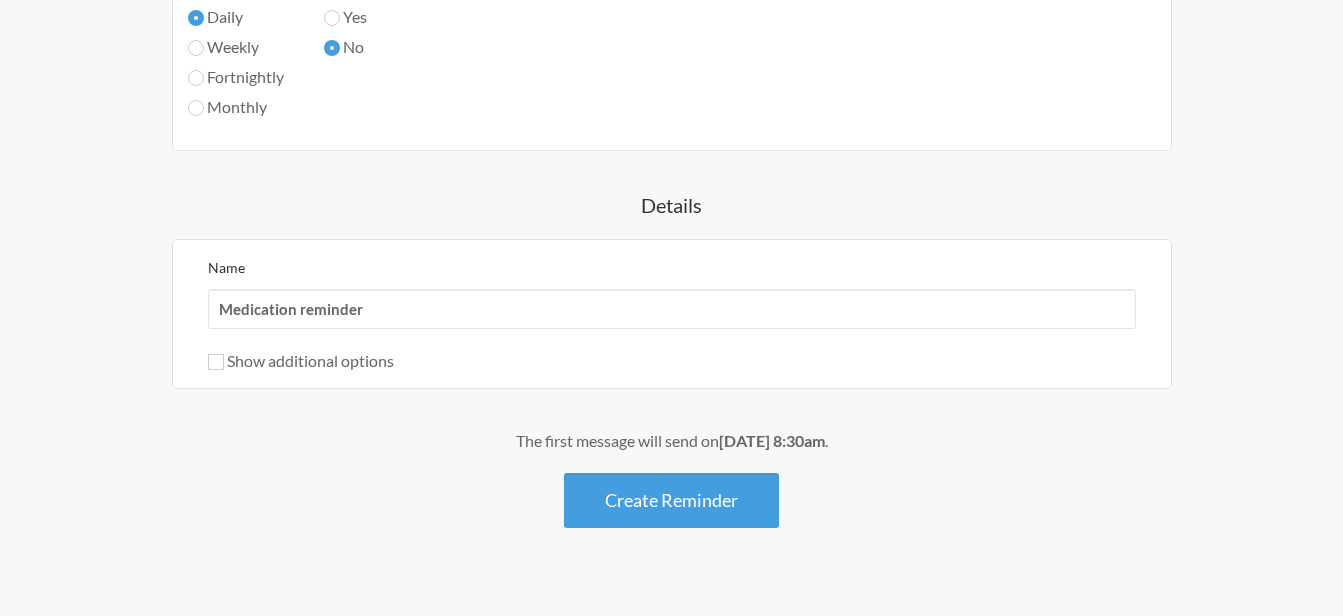 scroll, scrollTop: 1661, scrollLeft: 0, axis: vertical 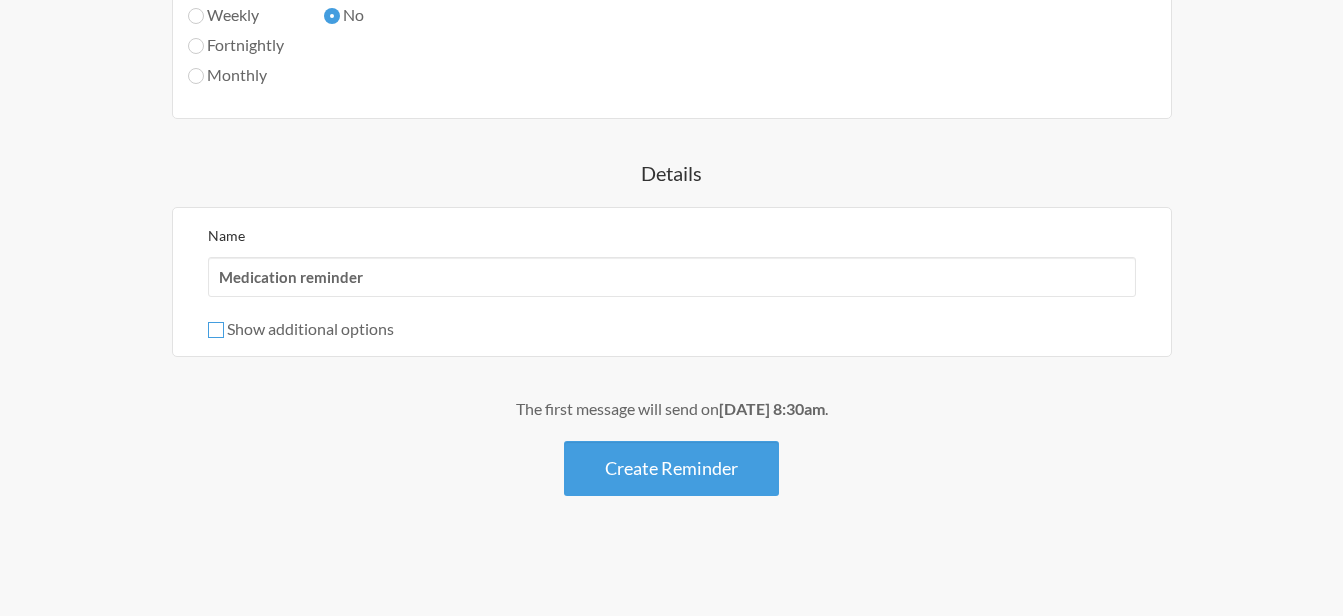 click on "Show additional options" at bounding box center [216, 330] 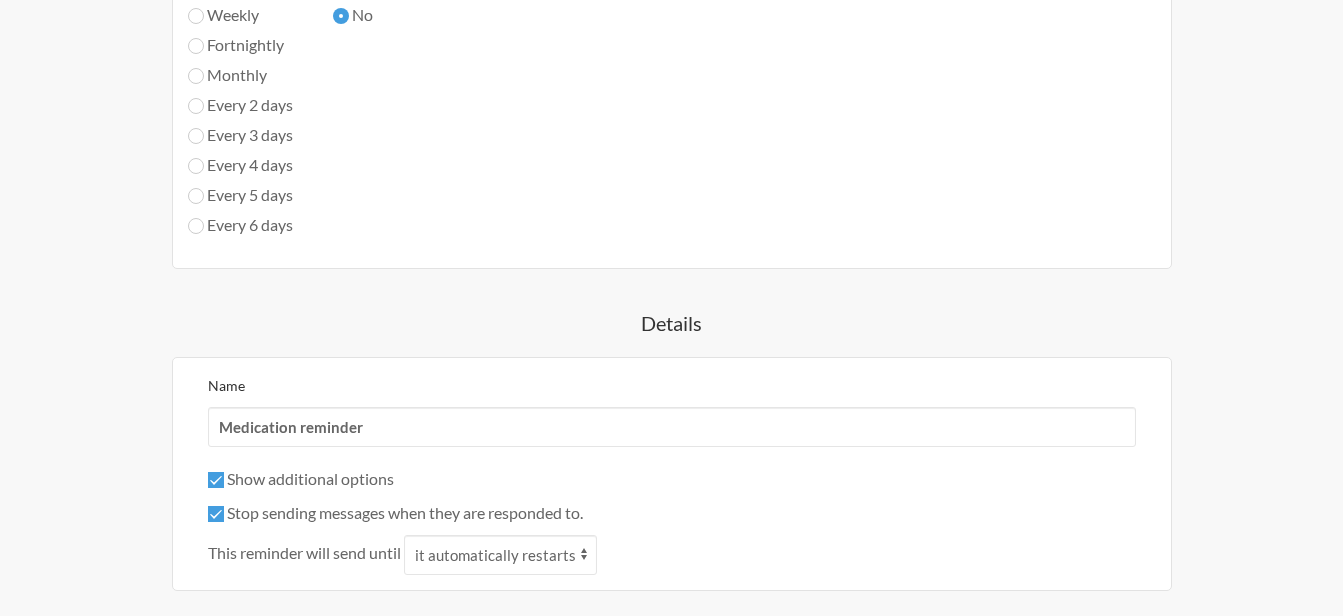click on "It's the start of the day. Please take your medication     When?     12:00 am 12:15 am 12:30 am 12:45 am 1:00 am 1:15 am 1:30 am 1:45 am 2:00 am 2:15 am 2:30 am 2:45 am 3:00 am 3:15 am 3:30 am 3:45 am 4:00 am 4:15 am 4:30 am 4:45 am 5:00 am 5:15 am 5:30 am 5:45 am 6:00 am 6:15 am 6:30 am 6:45 am 7:00 am 7:15 am 7:30 am 7:45 am 8:00 am 8:15 am 8:30 am 8:45 am 9:00 am 9:15 am 9:30 am 9:45 am 10:00 am 10:15 am 10:30 am 10:45 am 11:00 am 11:15 am 11:30 am 11:45 am 12:00 pm 12:15 pm 12:30 pm 12:45 pm 1:00 pm 1:15 pm 1:30 pm 1:45 pm 2:00 pm 2:15 pm 2:30 pm 2:45 pm 3:00 pm 3:15 pm 3:30 pm 3:45 pm 4:00 pm 4:15 pm 4:30 pm 4:45 pm 5:00 pm 5:15 pm 5:30 pm 5:45 pm 6:00 pm 6:15 pm 6:30 pm 6:45 pm 7:00 pm 7:15 pm 7:30 pm 7:45 pm 8:00 pm 8:15 pm 8:30 pm 8:45 pm 9:00 pm 9:15 pm 9:30 pm 9:45 pm 10:00 pm 10:15 pm 10:30 pm 10:45 pm 11:00 pm 11:15 pm 11:30 pm 11:45 pm   on  day 1     12:00 am 12:15 am 12:30 am 12:45 am 1:00 am 1:15 am 1:30 am 1:45 am 2:00 am 2:15 am 2:30 am 2:45 am 3:00 am 3:15 am 3:30 am 3:45 am 4:00 am   on" at bounding box center (672, -275) 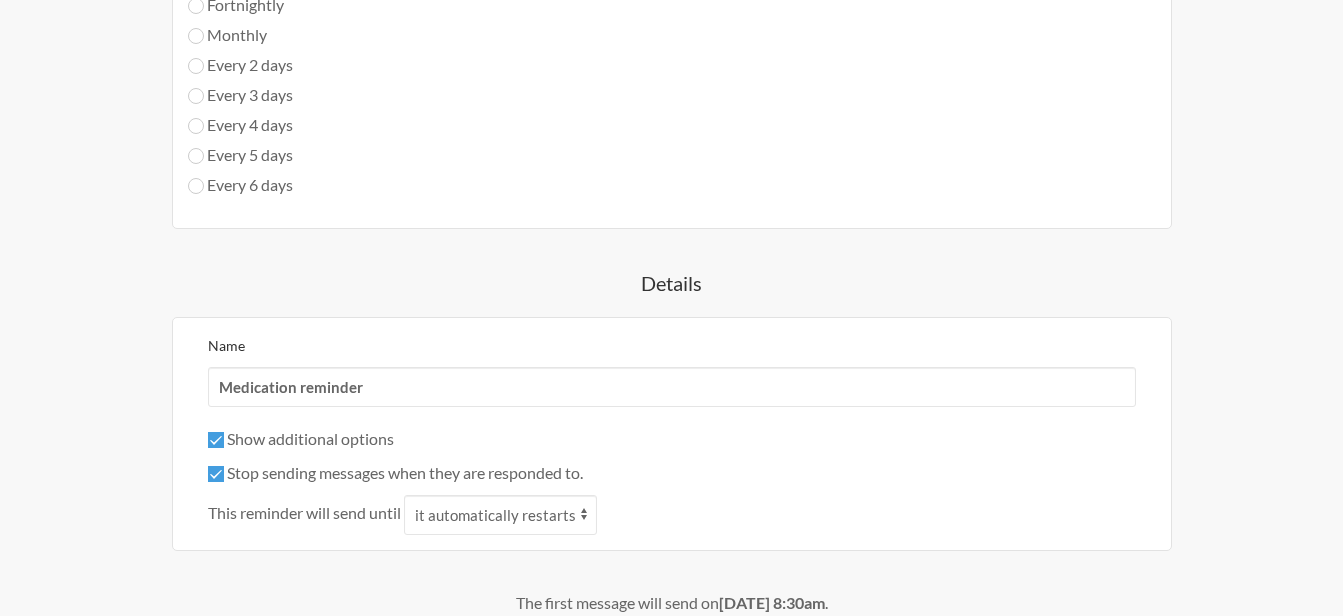 scroll, scrollTop: 1895, scrollLeft: 0, axis: vertical 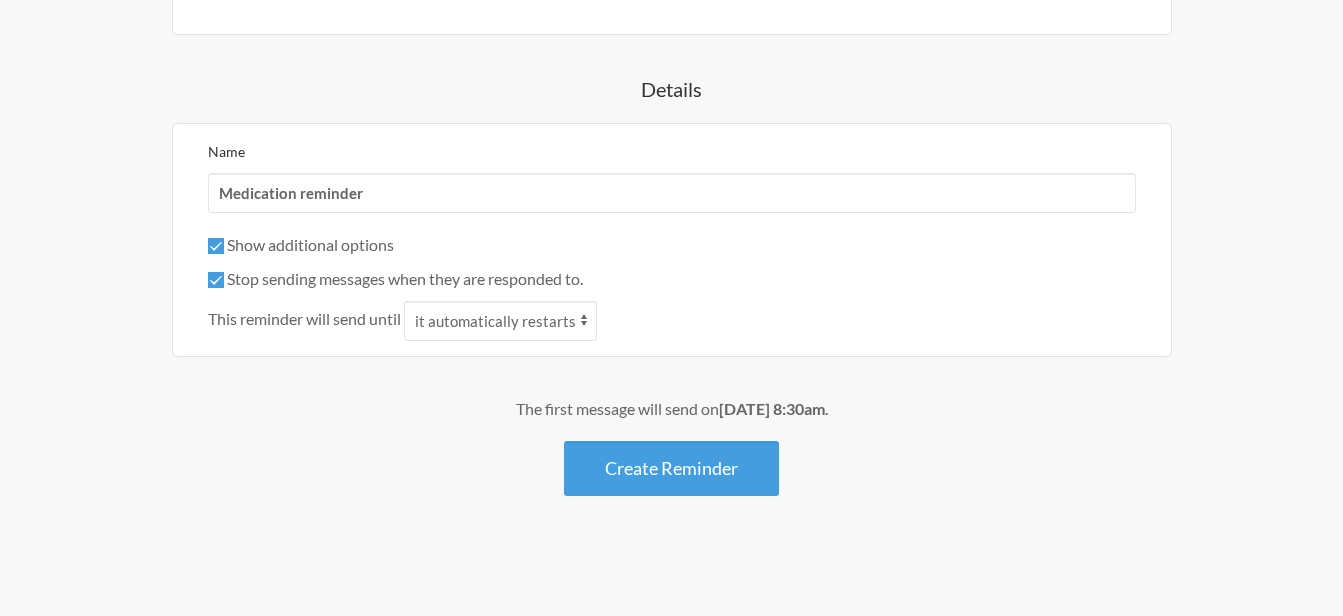 click on "Create your Reminder   Let's start talking!               Messages are not sending from this deactivated reminder. Edit this reminder to schedule messages again.   To manage reminders you will need a configured integration   Did you want to try any of these?     View Integrations     It's the start of the day. Please take your medication     When?     12:00 am 12:15 am 12:30 am 12:45 am 1:00 am 1:15 am 1:30 am 1:45 am 2:00 am 2:15 am 2:30 am 2:45 am 3:00 am 3:15 am 3:30 am 3:45 am 4:00 am 4:15 am 4:30 am 4:45 am 5:00 am 5:15 am 5:30 am 5:45 am 6:00 am 6:15 am 6:30 am 6:45 am 7:00 am 7:15 am 7:30 am 7:45 am 8:00 am 8:15 am 8:30 am 8:45 am 9:00 am 9:15 am 9:30 am 9:45 am 10:00 am 10:15 am 10:30 am 10:45 am 11:00 am 11:15 am 11:30 am 11:45 am 12:00 pm 12:15 pm 12:30 pm 12:45 pm 1:00 pm 1:15 pm 1:30 pm 1:45 pm 2:00 pm 2:15 pm 2:30 pm 2:45 pm 3:00 pm 3:15 pm 3:30 pm 3:45 pm 4:00 pm 4:15 pm 4:30 pm 4:45 pm 5:00 pm 5:15 pm 5:30 pm 5:45 pm 6:00 pm 6:15 pm 6:30 pm 6:45 pm 7:00 pm 7:15 pm 7:30 pm 7:45 pm 8:00 pm   on" at bounding box center (672, -532) 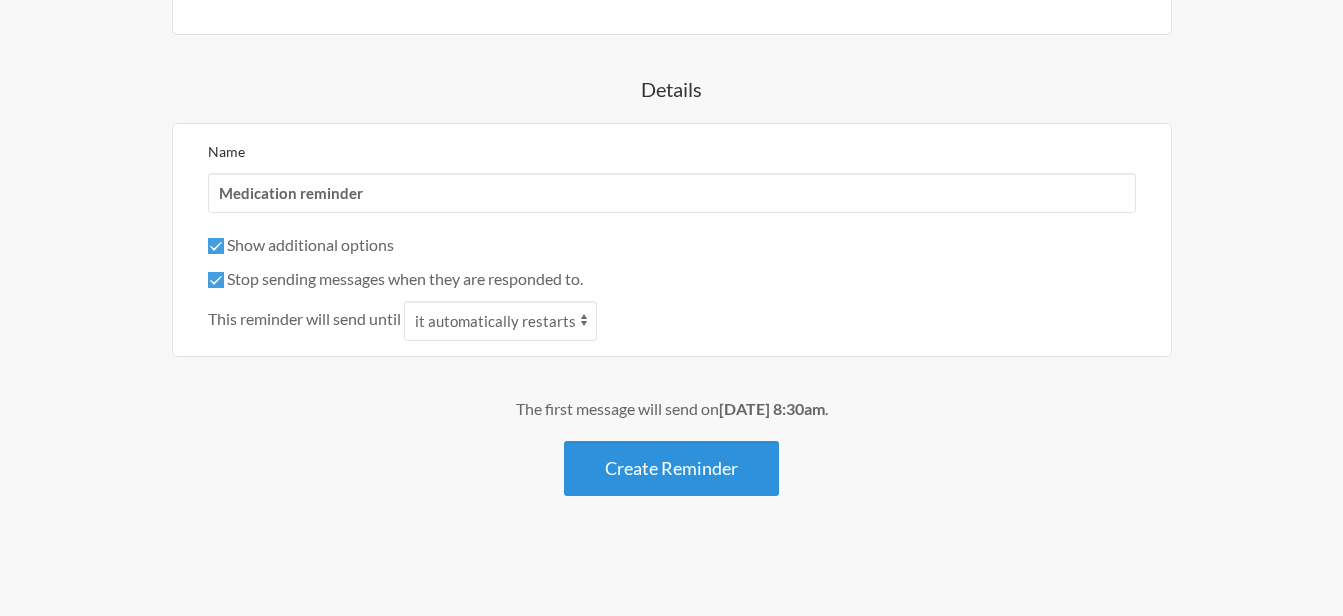 click on "Create Reminder" at bounding box center [671, 468] 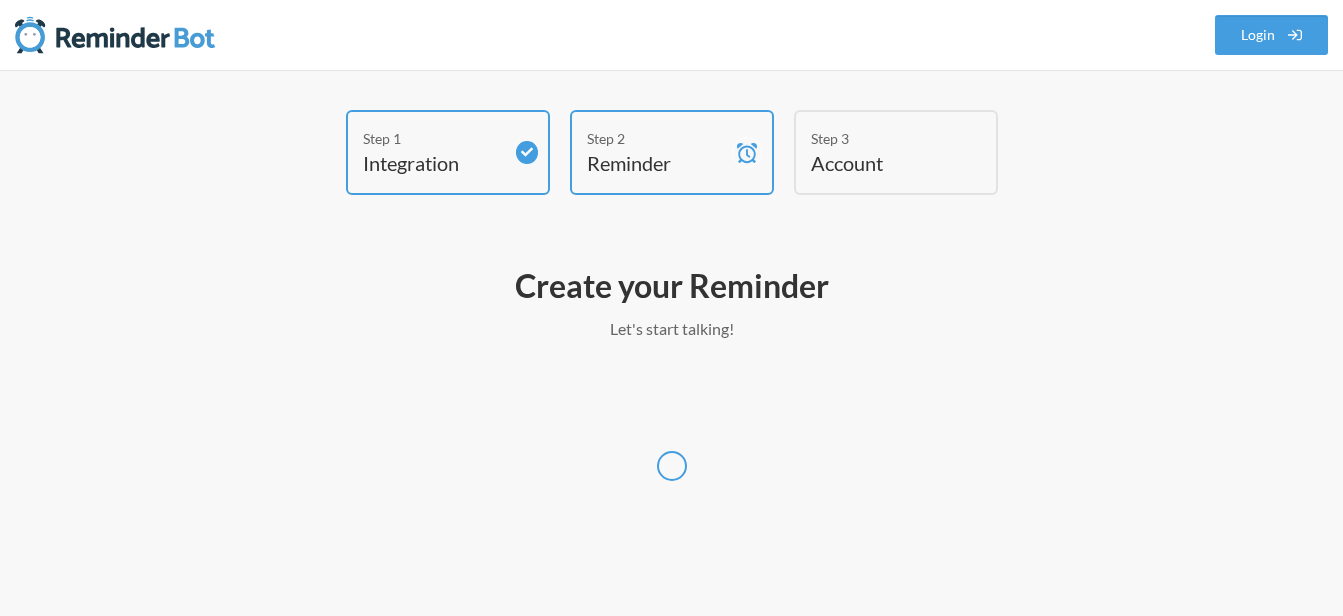 scroll, scrollTop: 0, scrollLeft: 0, axis: both 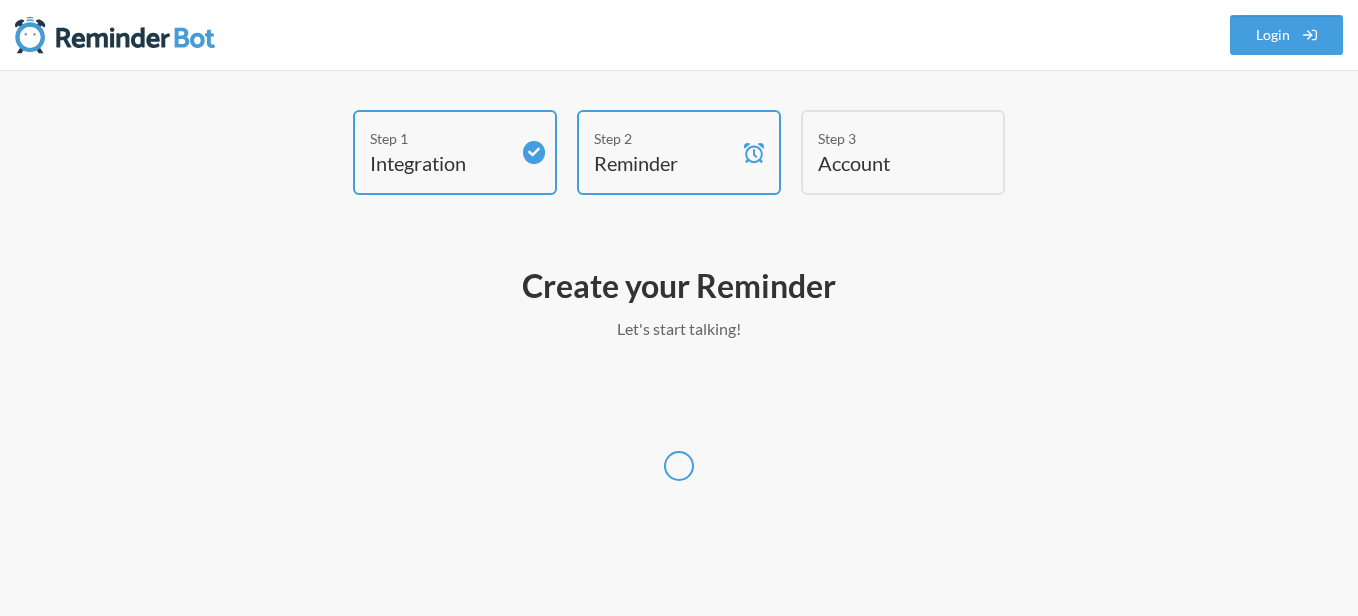 click 